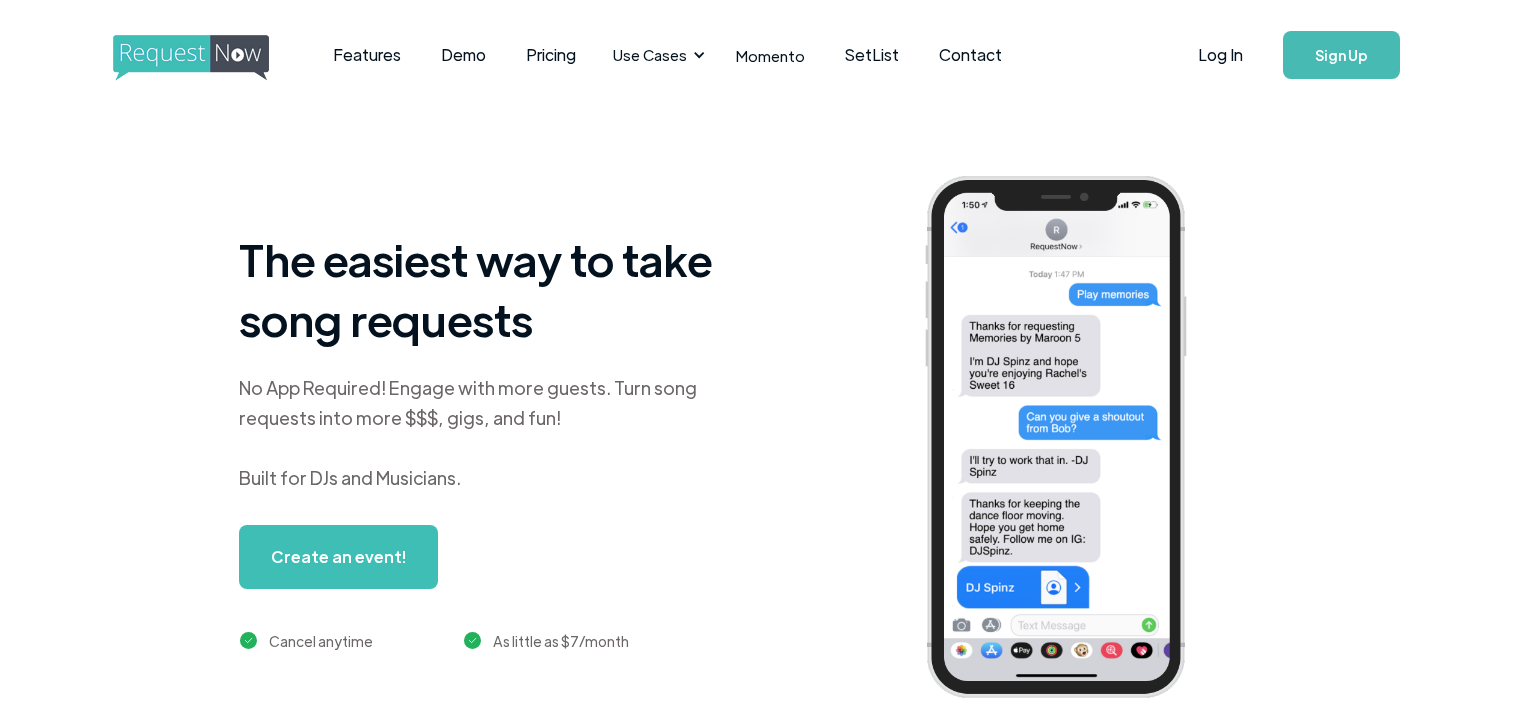 scroll, scrollTop: 0, scrollLeft: 0, axis: both 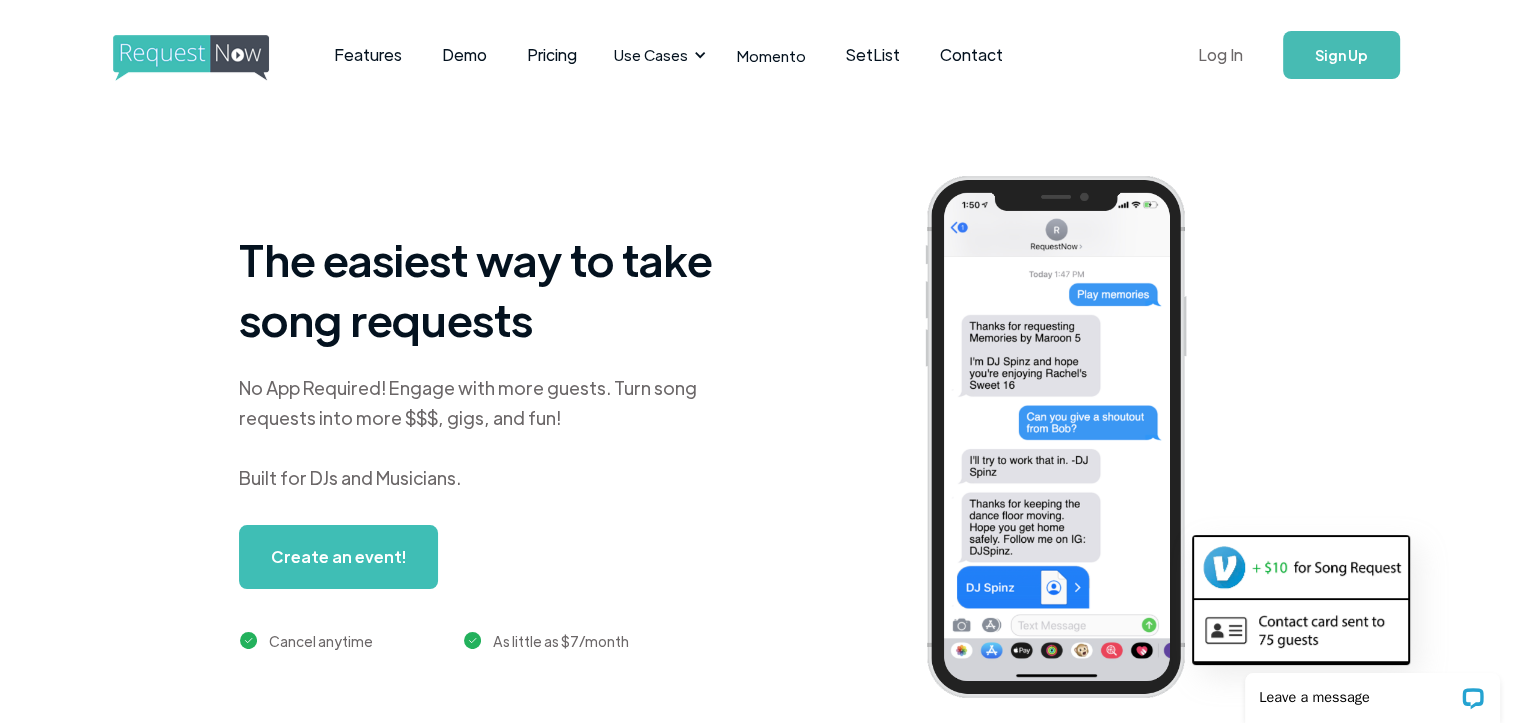 click on "Log In" at bounding box center [1220, 55] 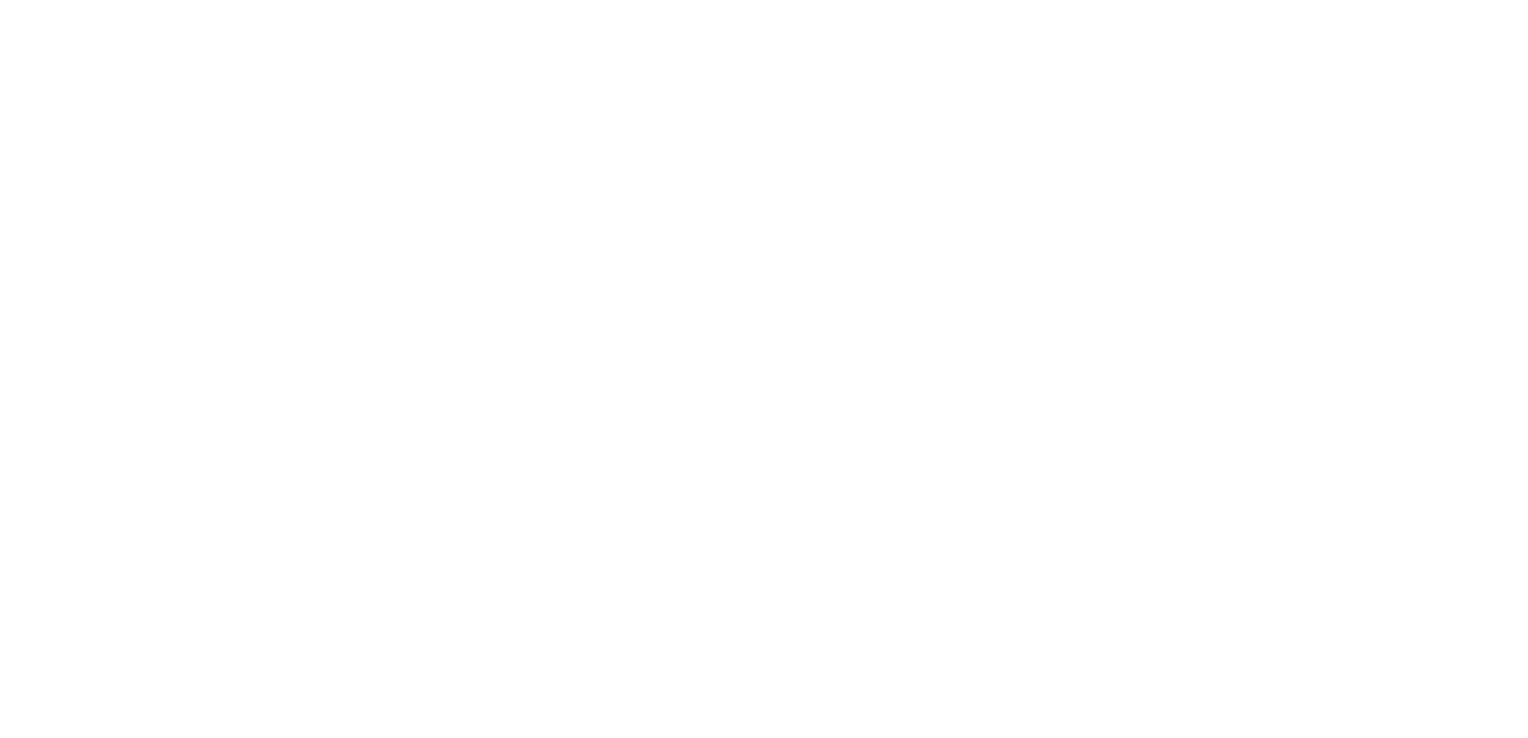 scroll, scrollTop: 0, scrollLeft: 0, axis: both 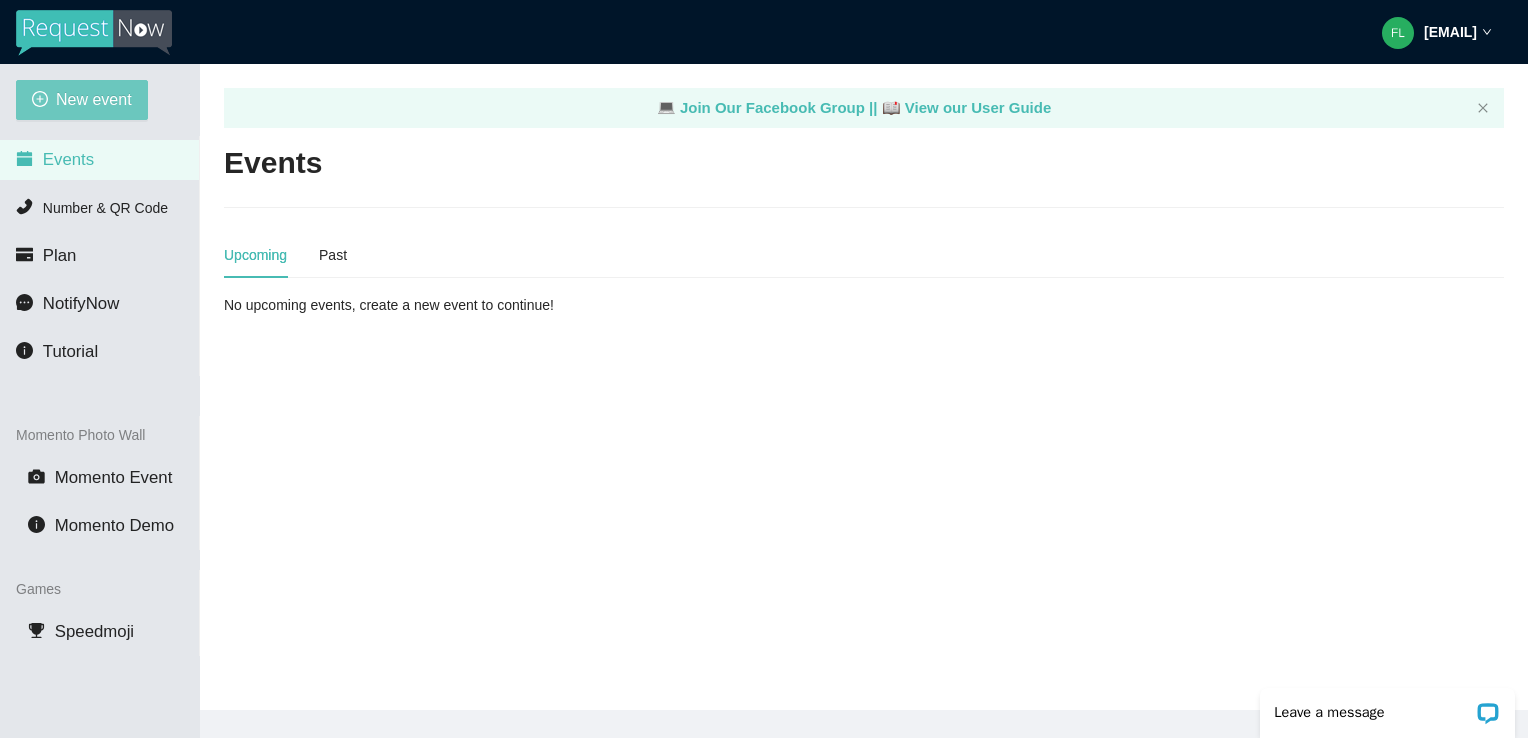 click on "New event" at bounding box center (94, 99) 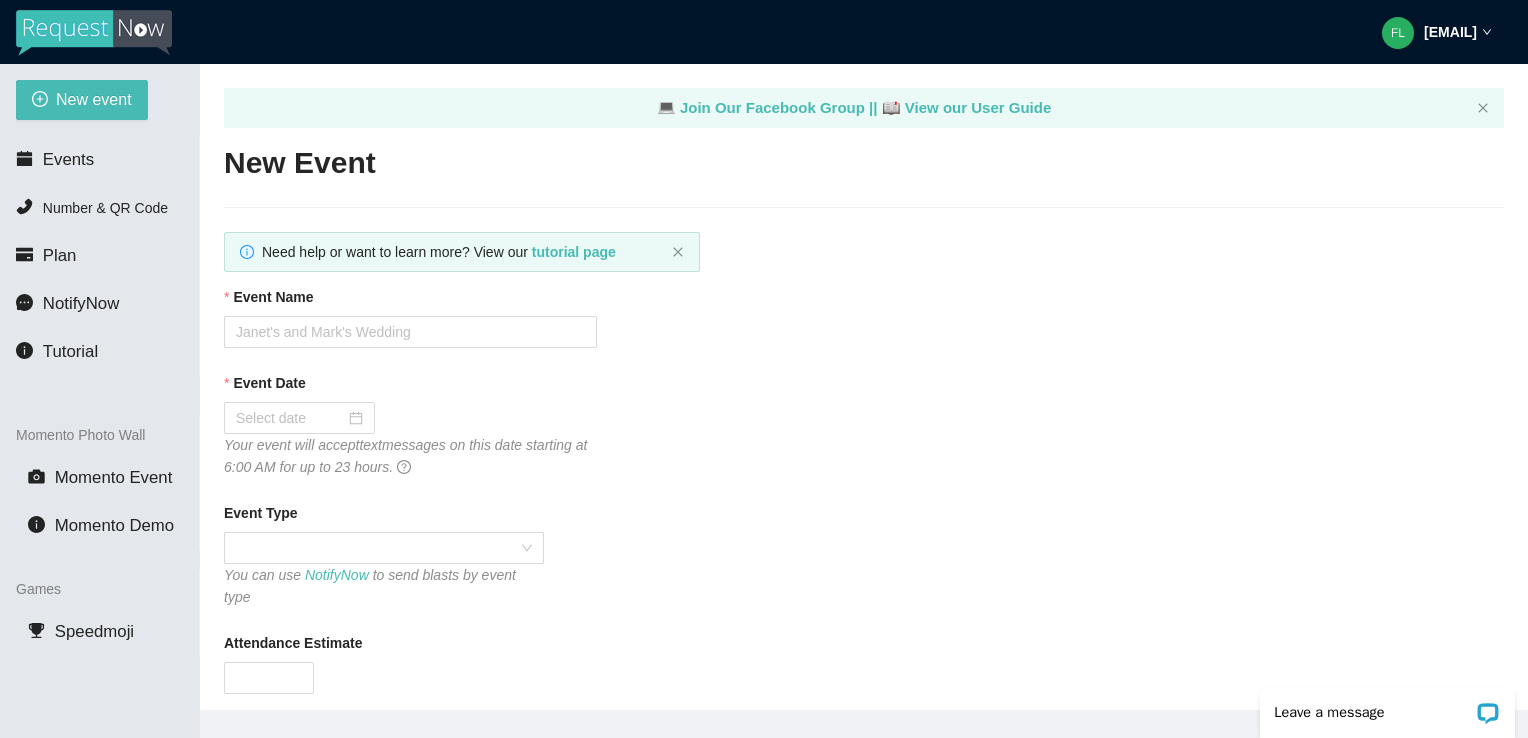 scroll, scrollTop: 0, scrollLeft: 0, axis: both 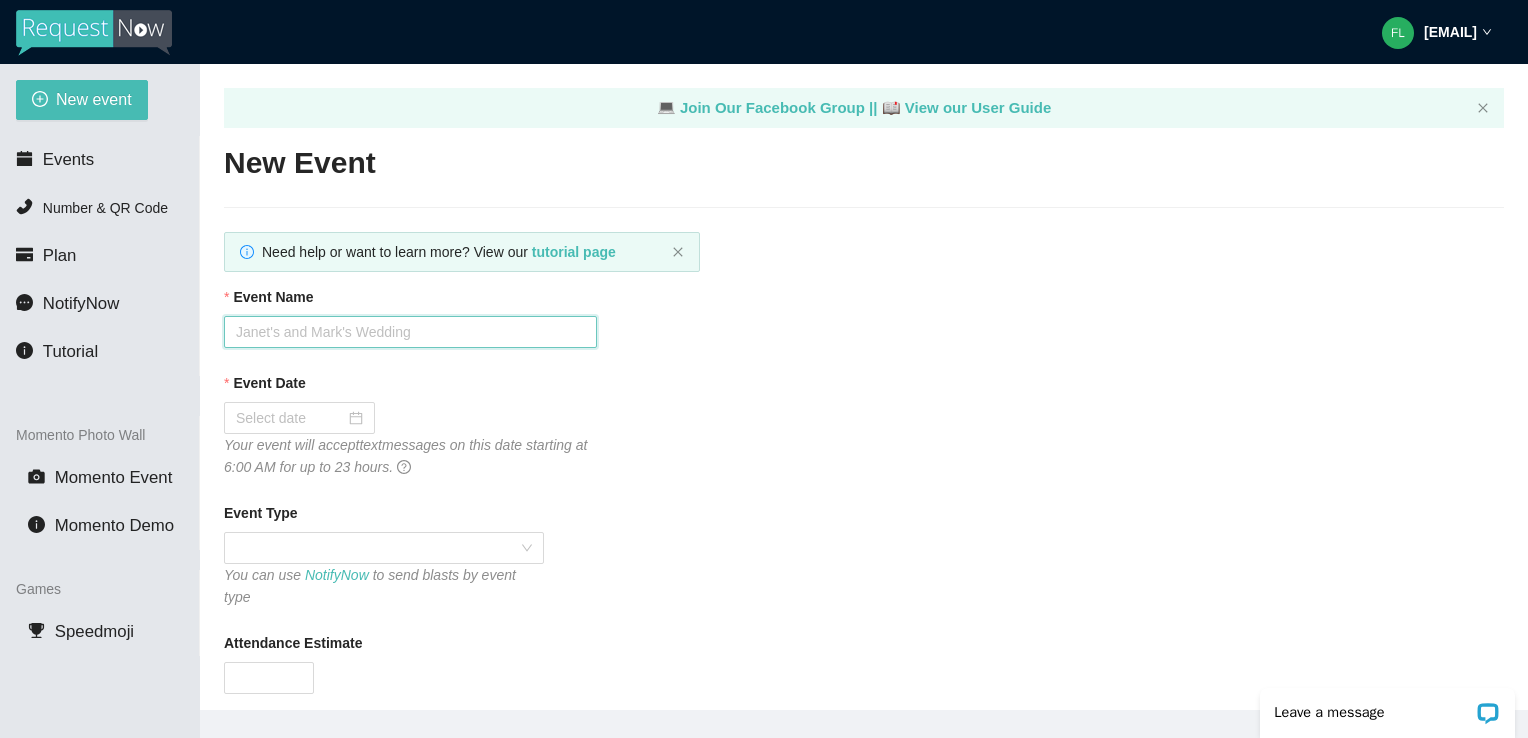 click on "Event Name" at bounding box center (410, 332) 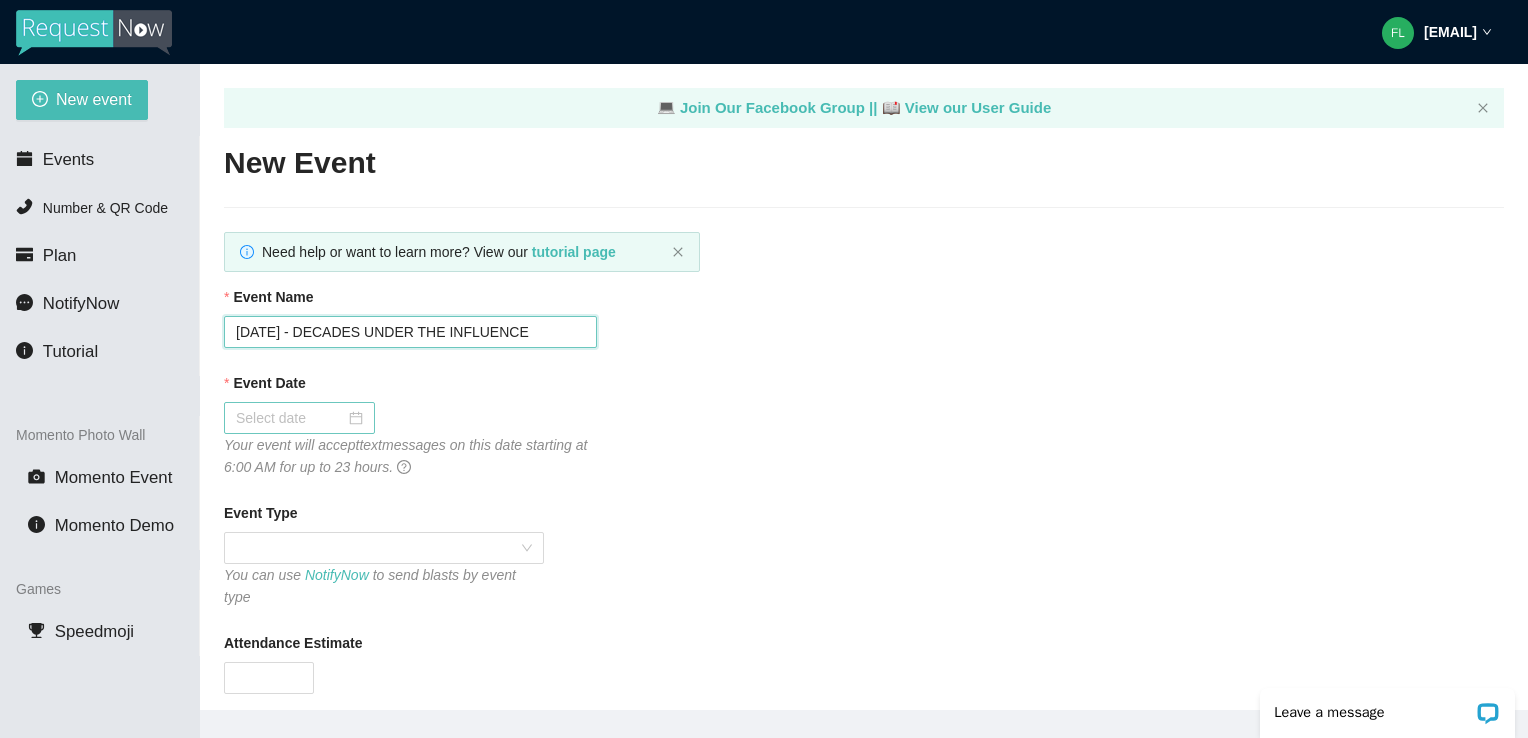 type on "[DATE] - DECADES UNDER THE INFLUENCE" 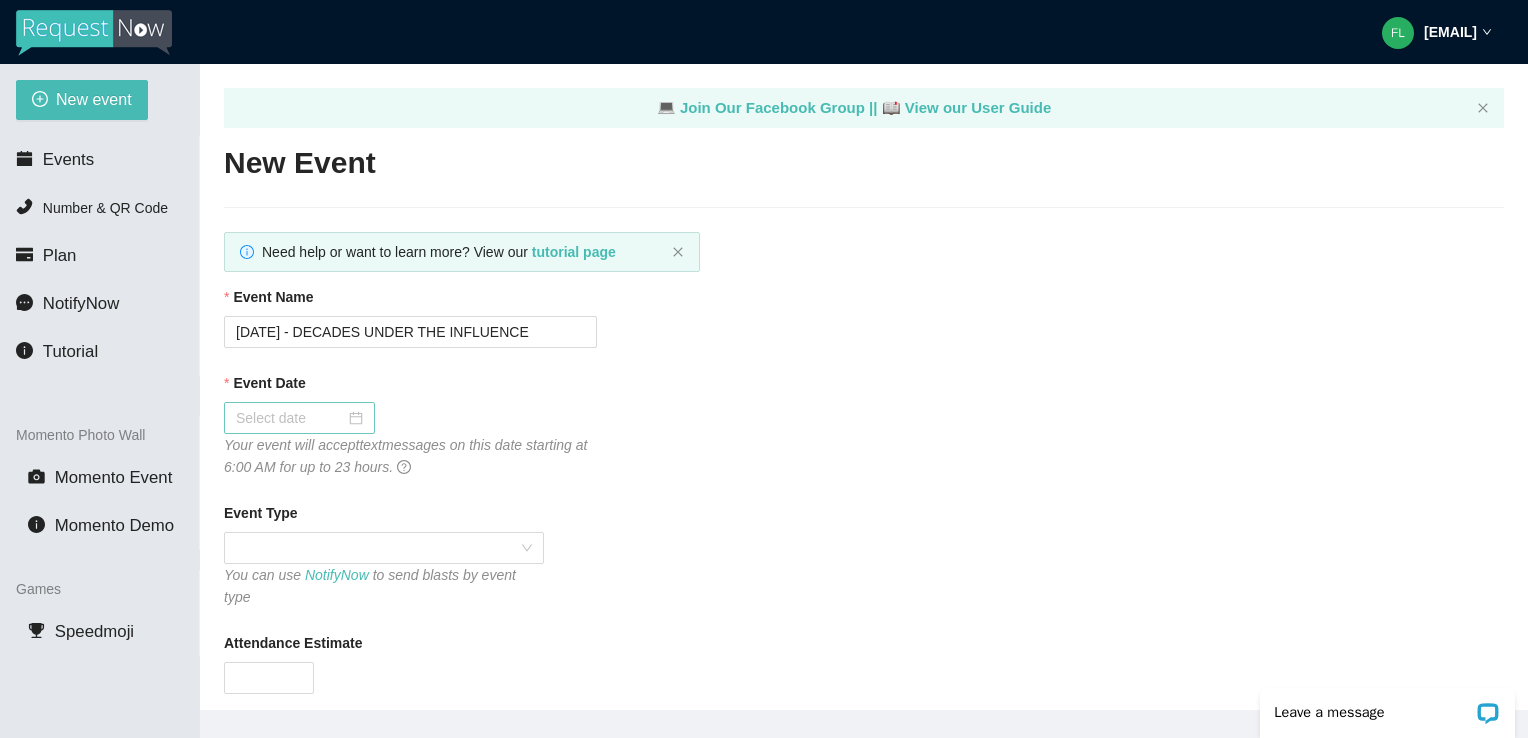 click at bounding box center (299, 418) 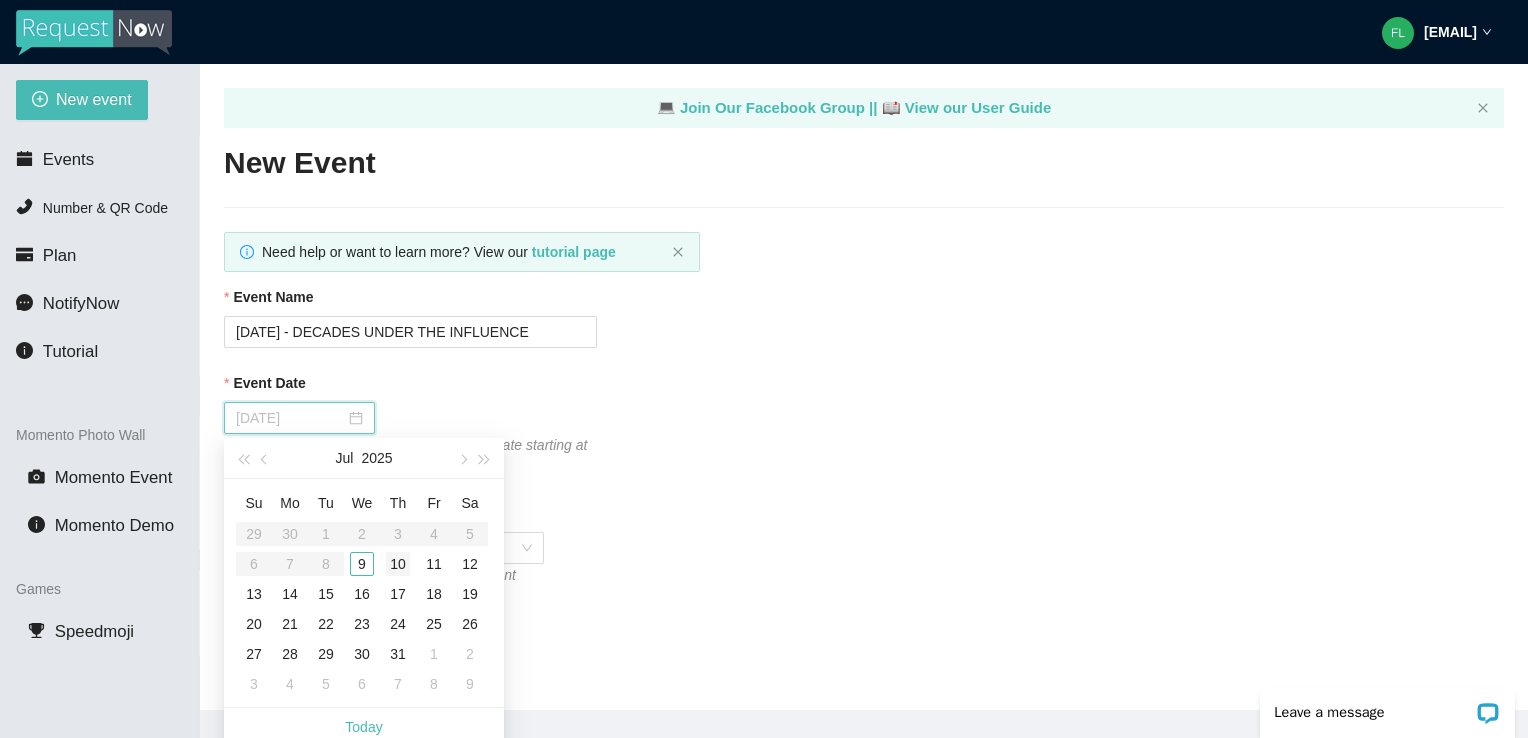 click on "10" at bounding box center [326, 534] 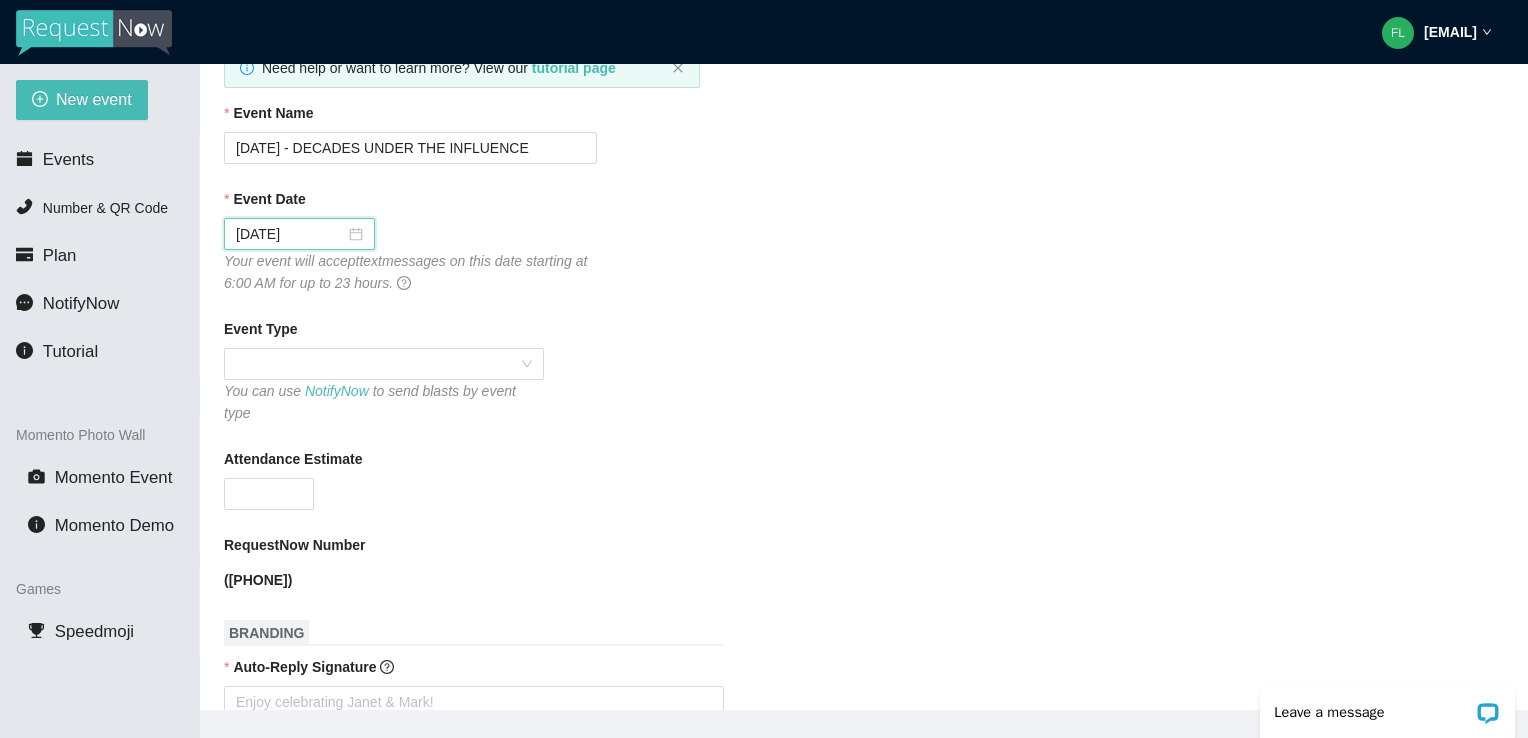 scroll, scrollTop: 184, scrollLeft: 0, axis: vertical 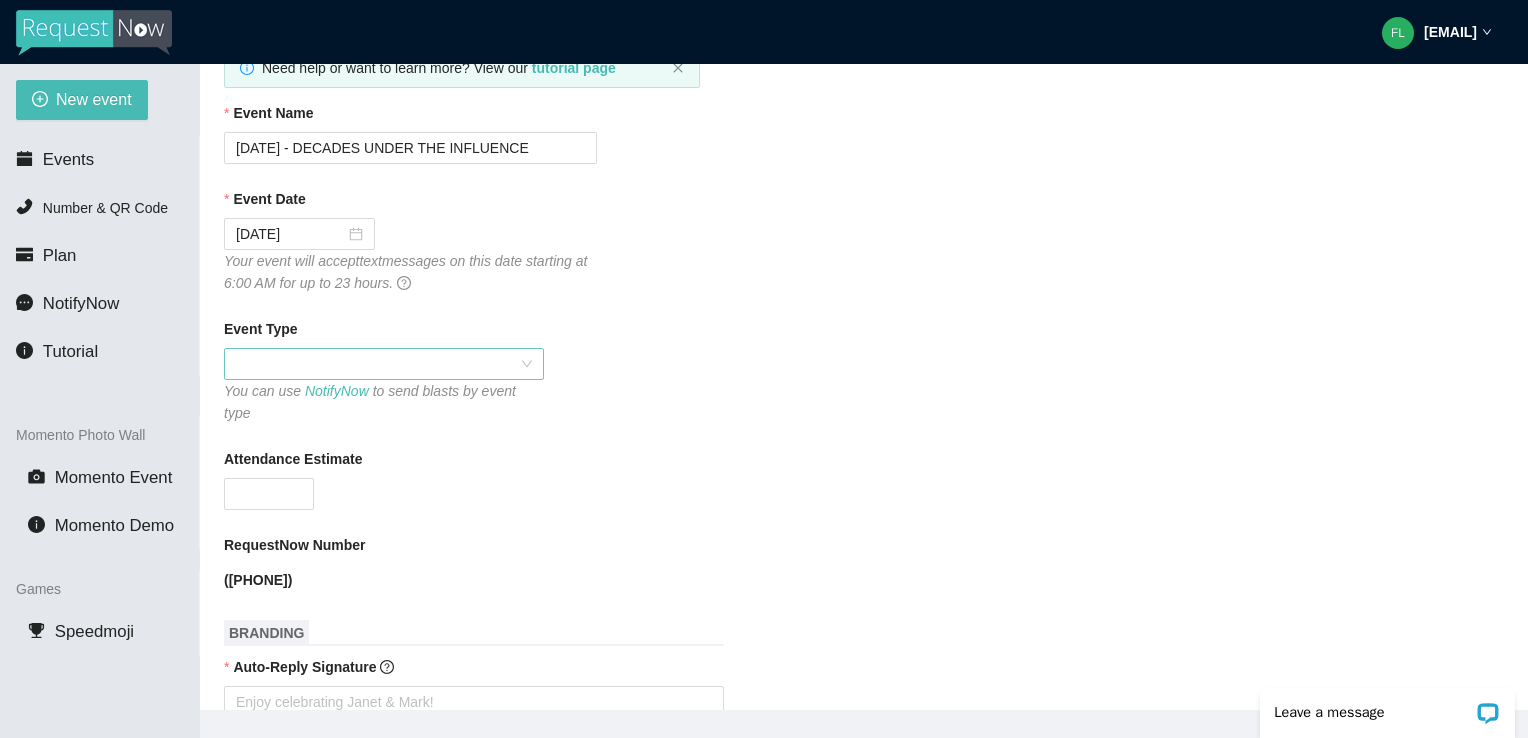 click at bounding box center [384, 364] 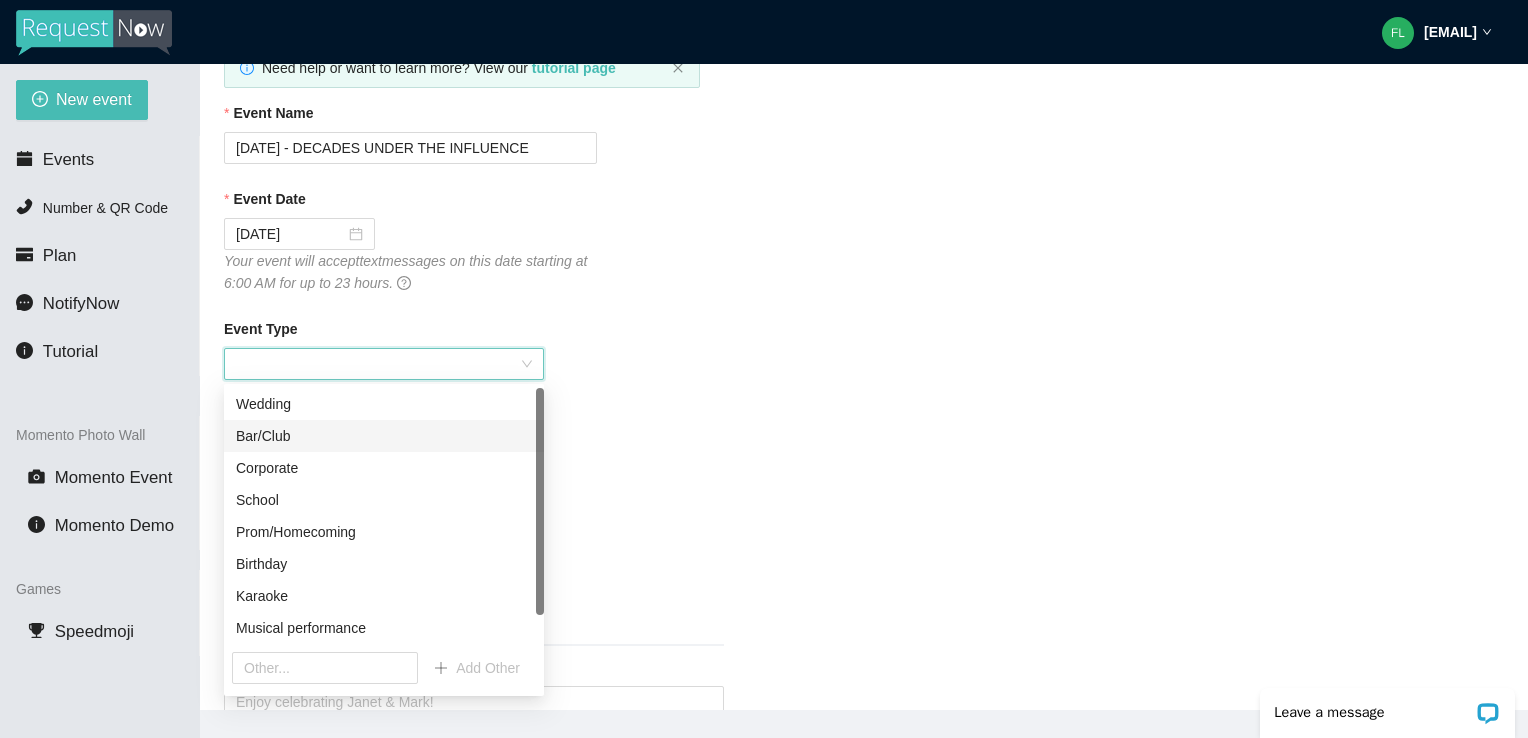click on "Bar/Club" at bounding box center [384, 436] 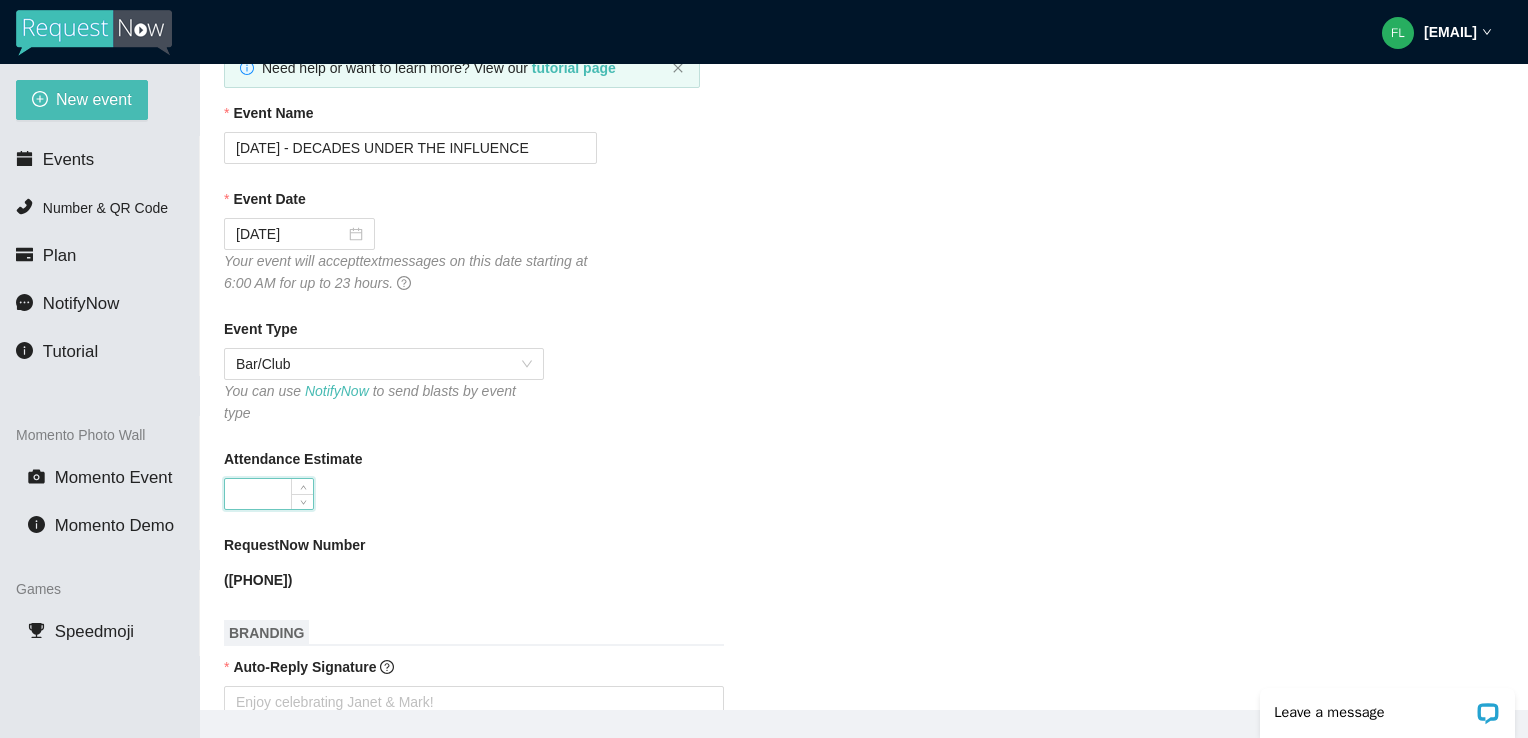 click on "Attendance Estimate" at bounding box center (269, 494) 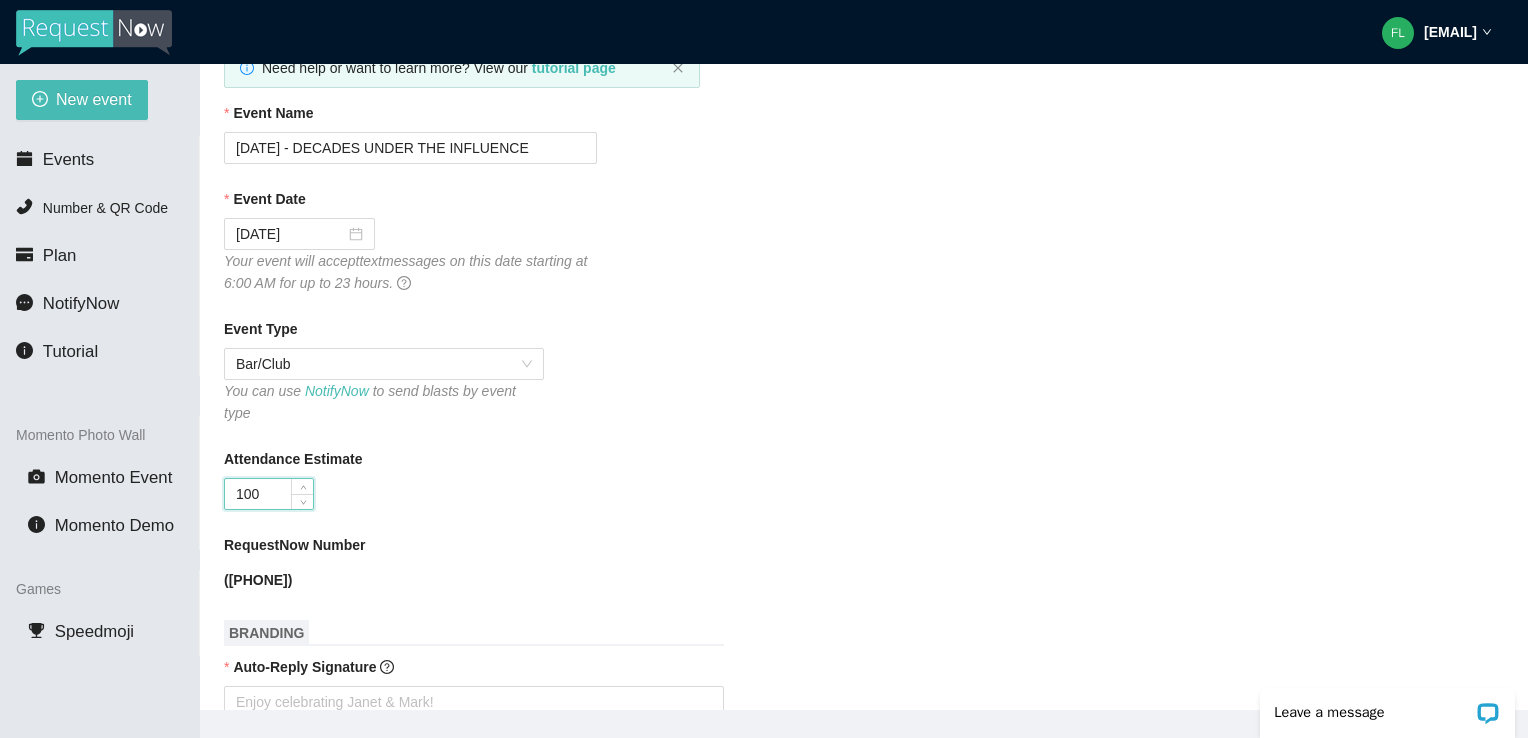 type on "100" 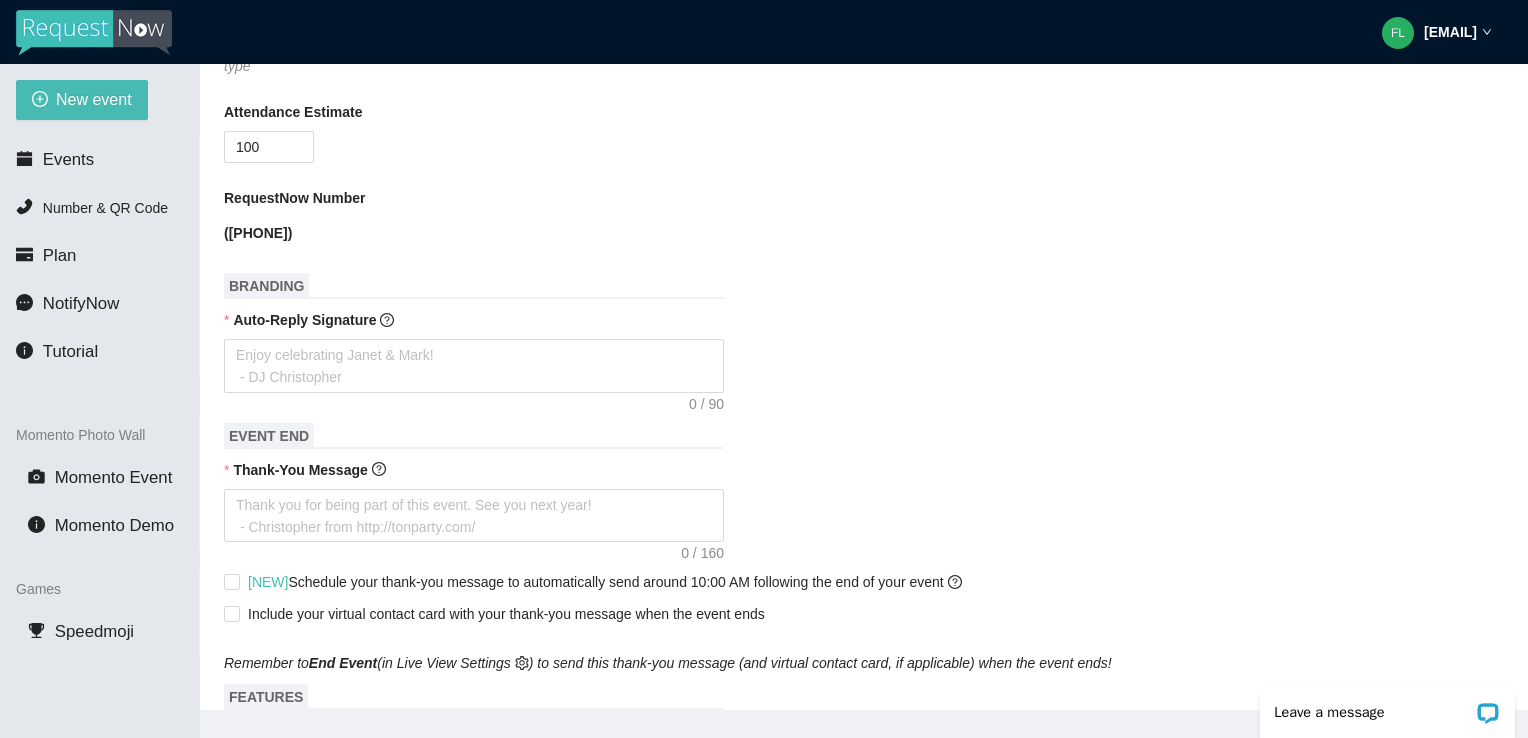 scroll, scrollTop: 524, scrollLeft: 0, axis: vertical 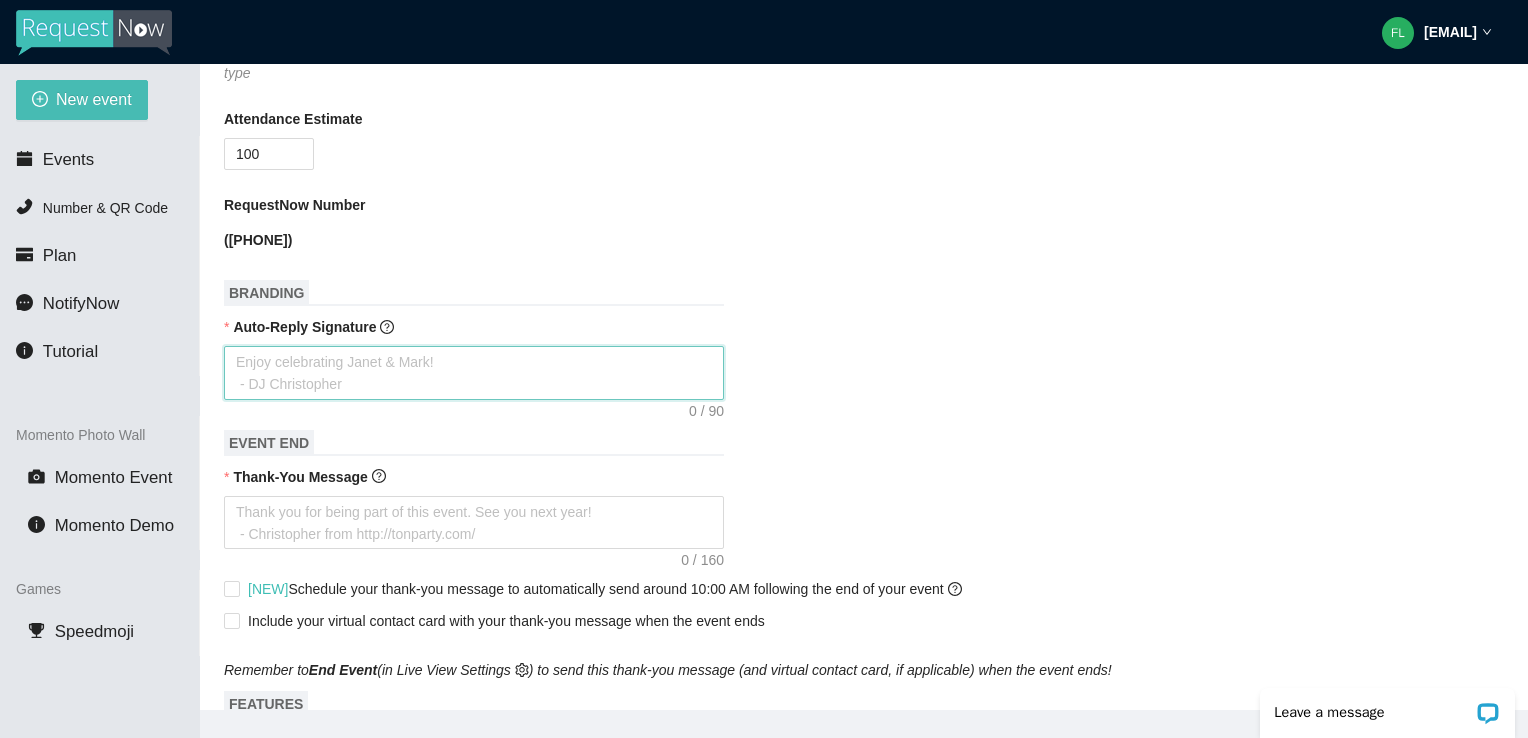 click on "Auto-Reply Signature" at bounding box center [474, 373] 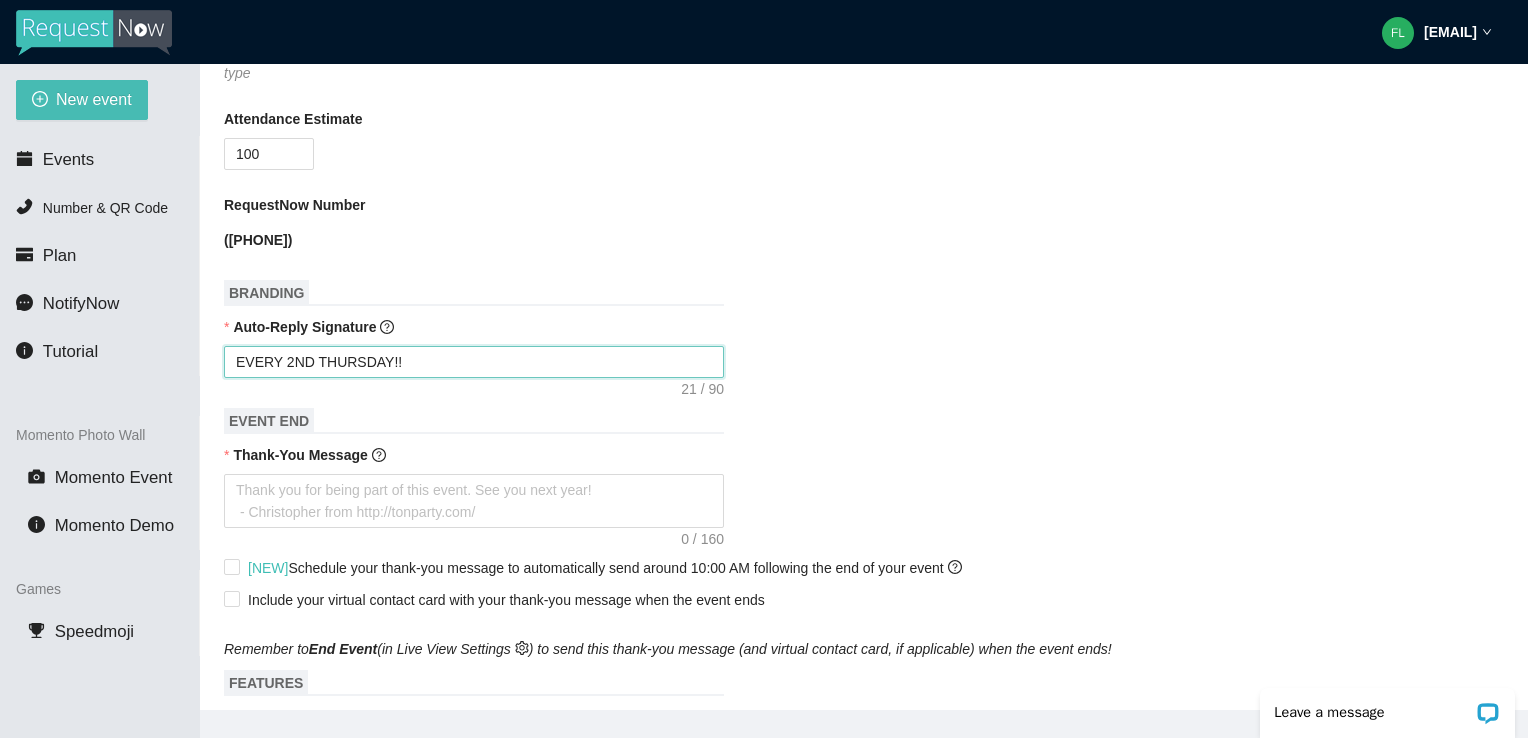 click on "EVERY 2ND THURSDAY!!" at bounding box center (474, 362) 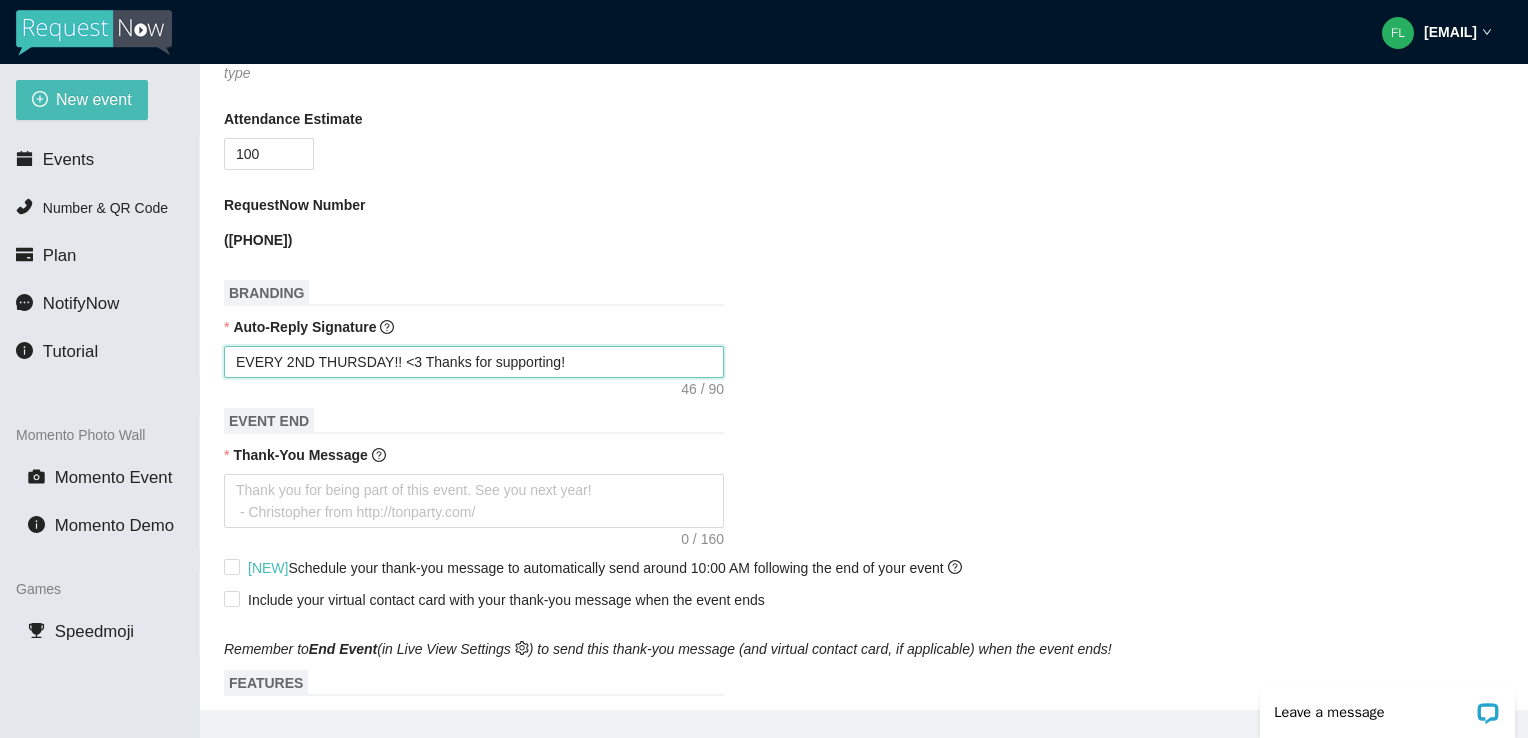 type on "EVERY 2ND THURSDAY!! <3 Thanks for supporting!" 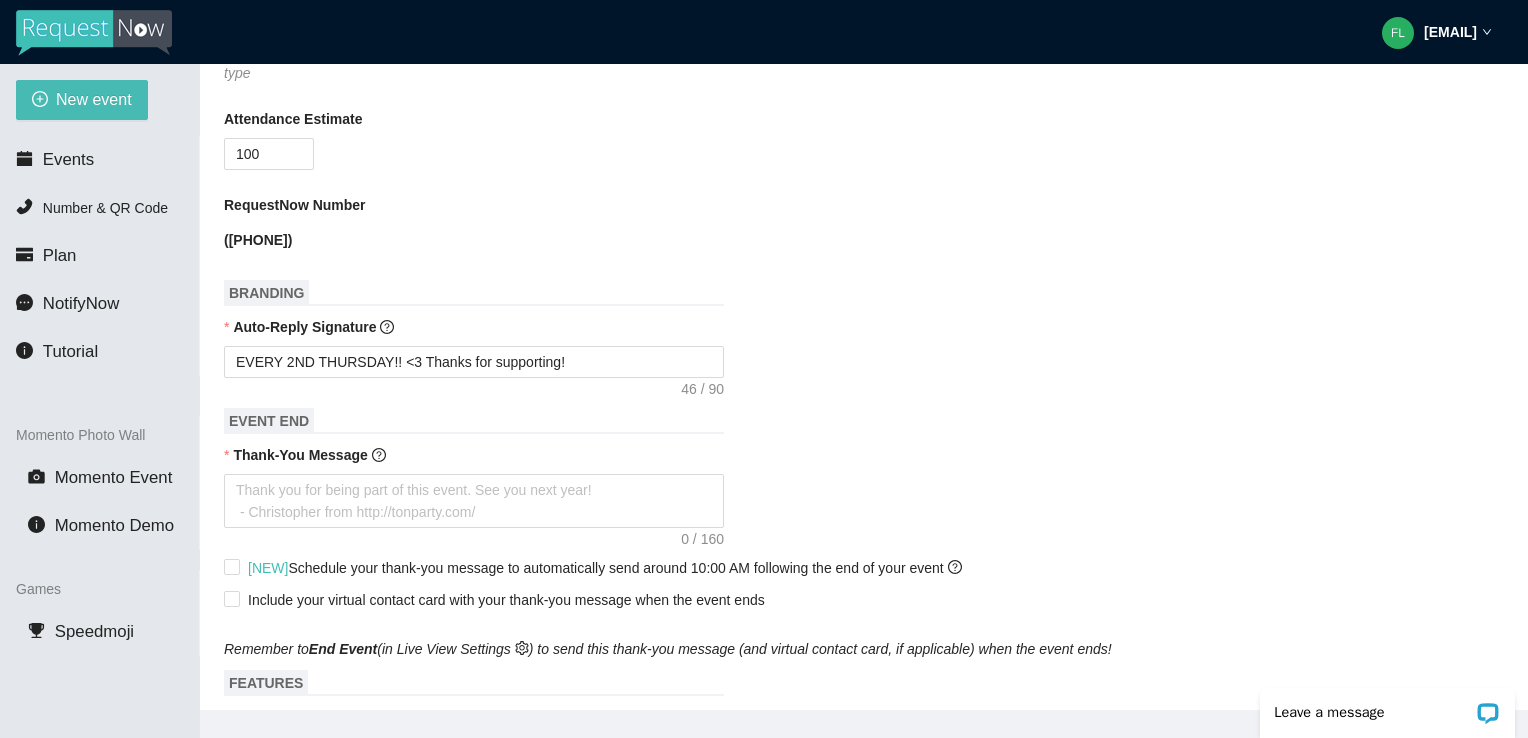 click on "Auto-Reply Signature" at bounding box center (864, 331) 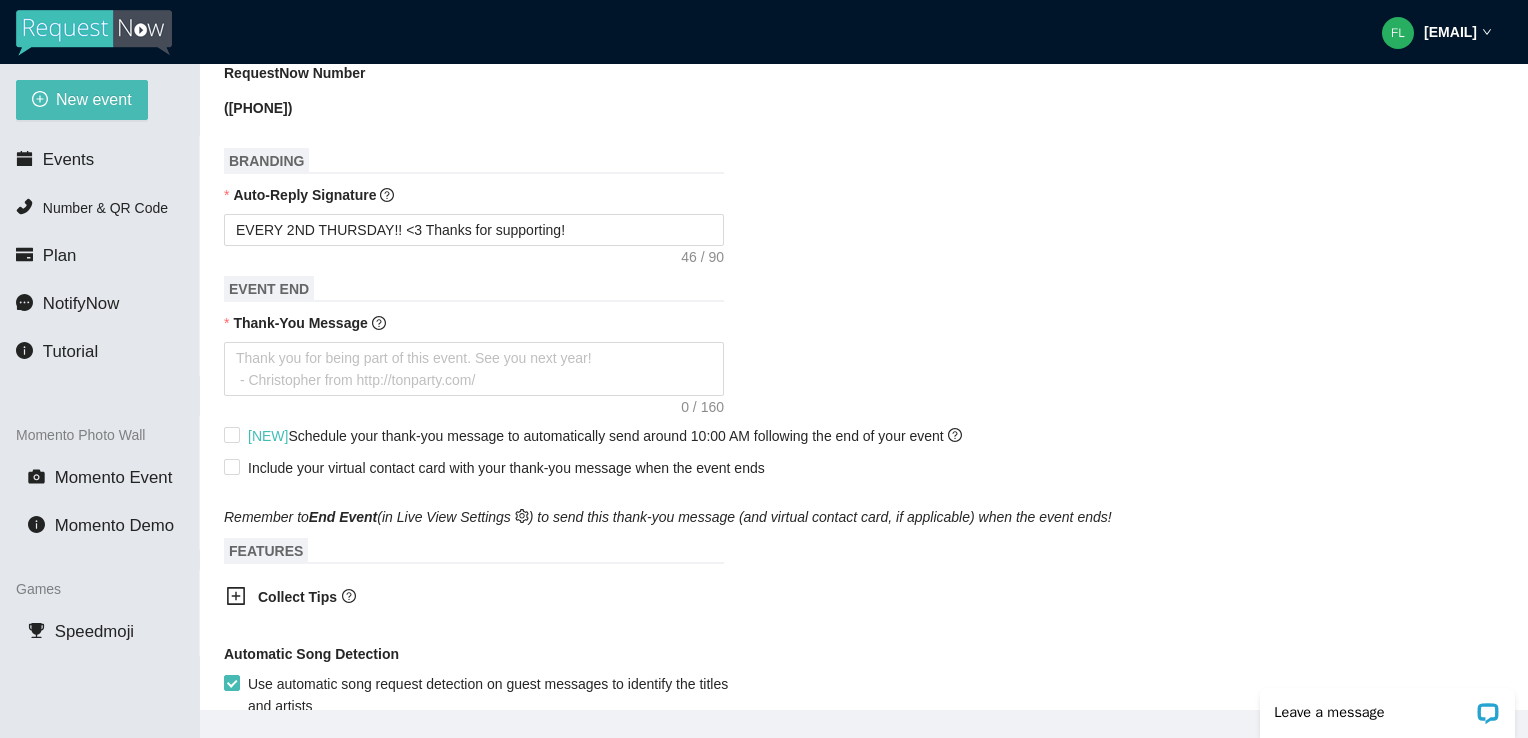 scroll, scrollTop: 658, scrollLeft: 0, axis: vertical 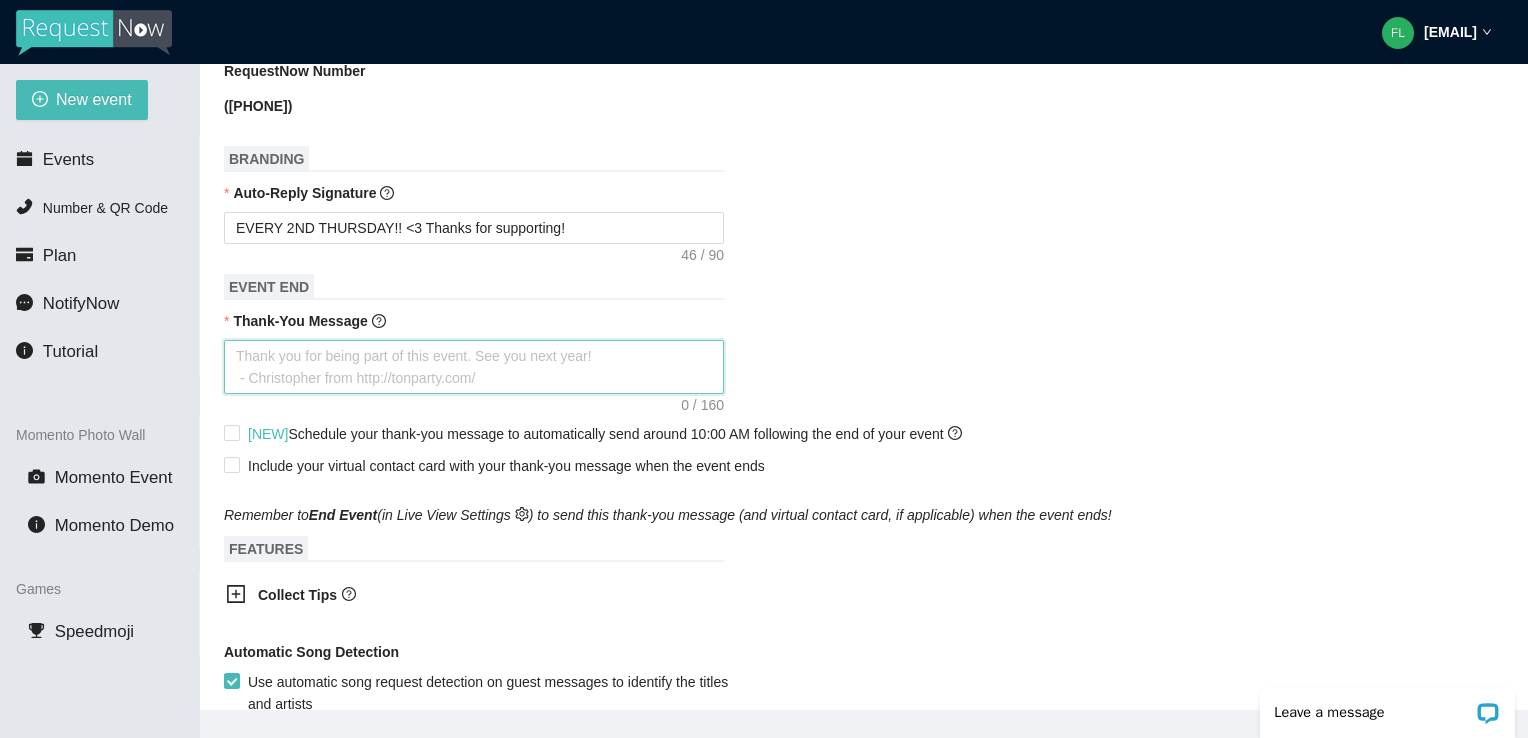 click on "Thank-You Message" at bounding box center [474, 367] 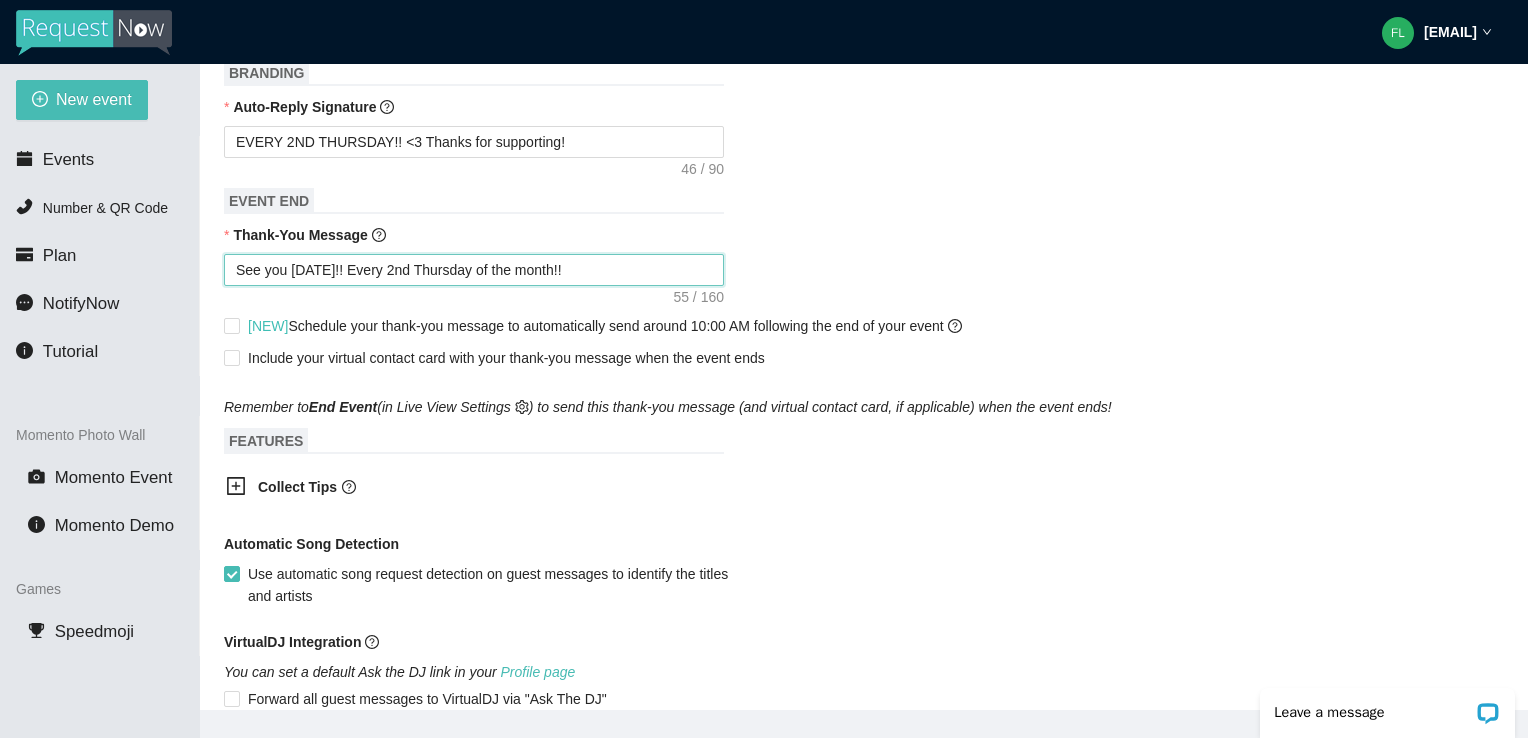 scroll, scrollTop: 780, scrollLeft: 0, axis: vertical 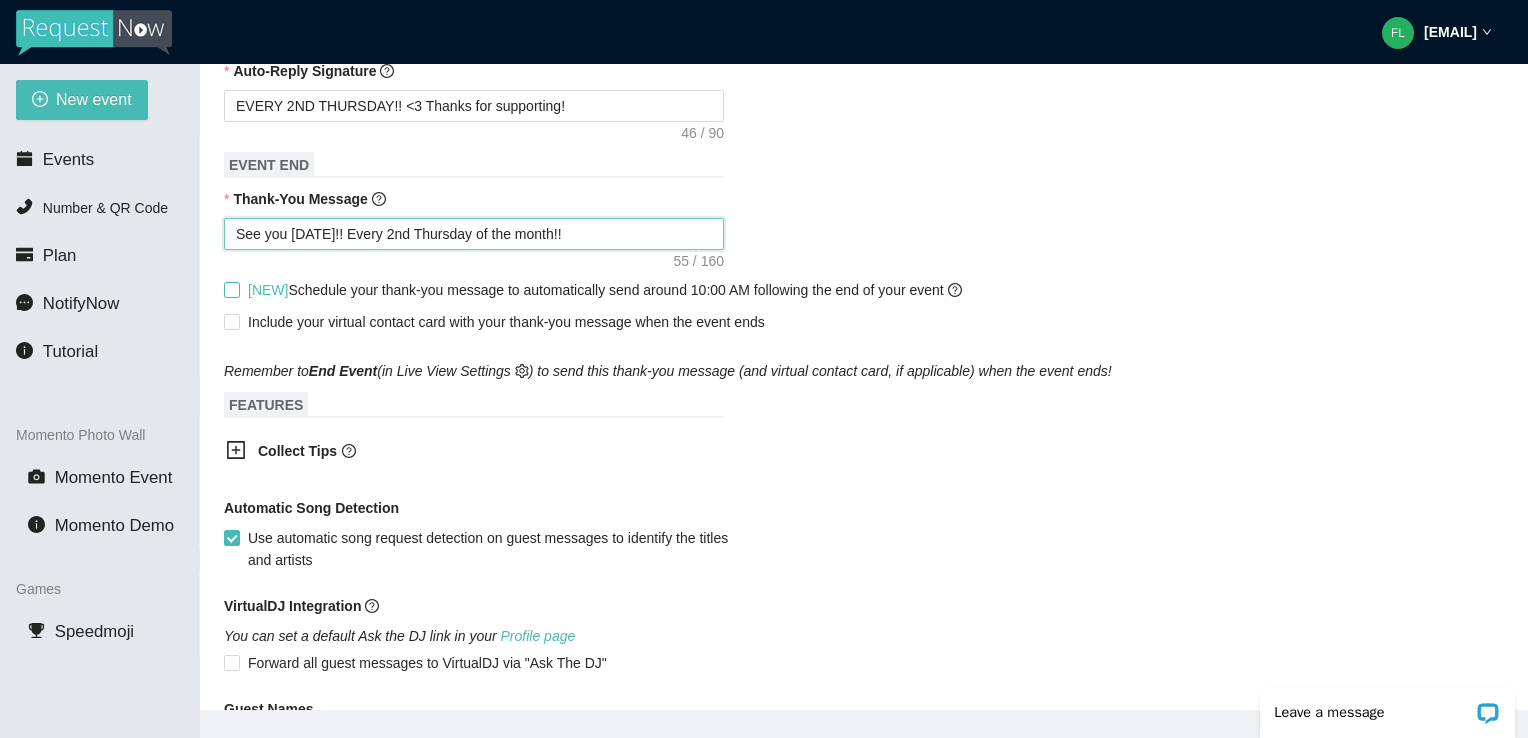 type on "See you [DATE]!! Every 2nd Thursday of the month!!" 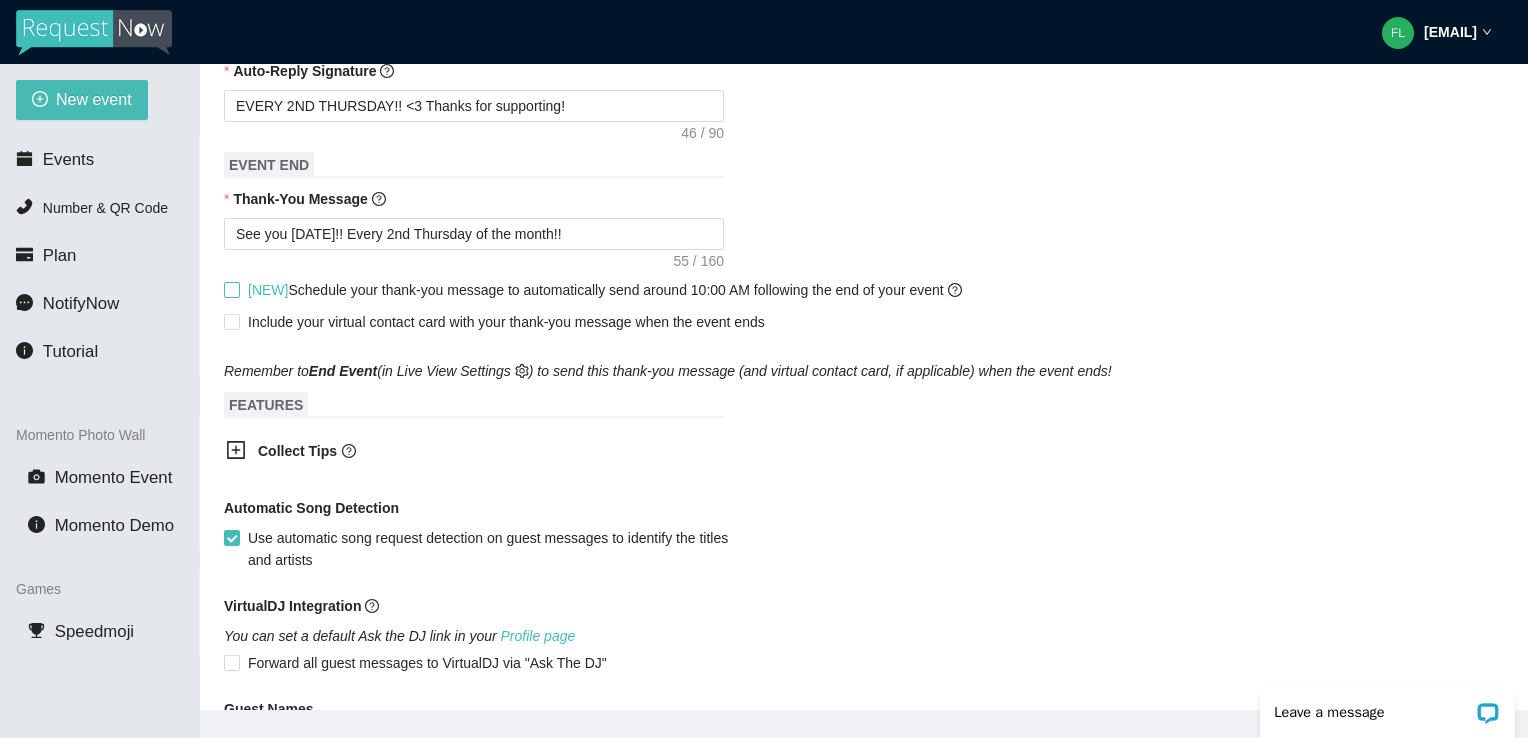 click on "[NEW]  Schedule your thank-you message to automatically send around 10:00 AM following the end of your event" at bounding box center [231, 289] 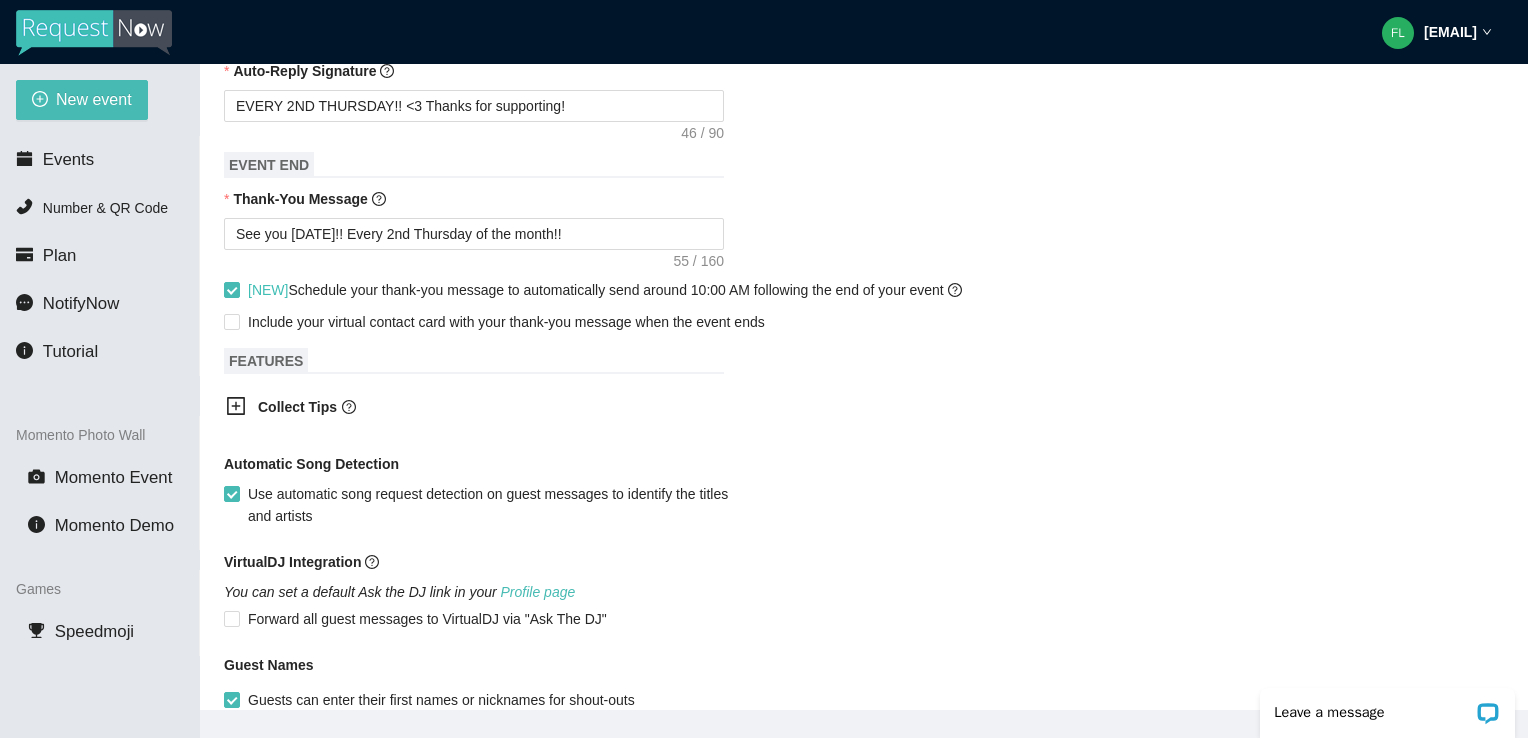 scroll, scrollTop: 858, scrollLeft: 0, axis: vertical 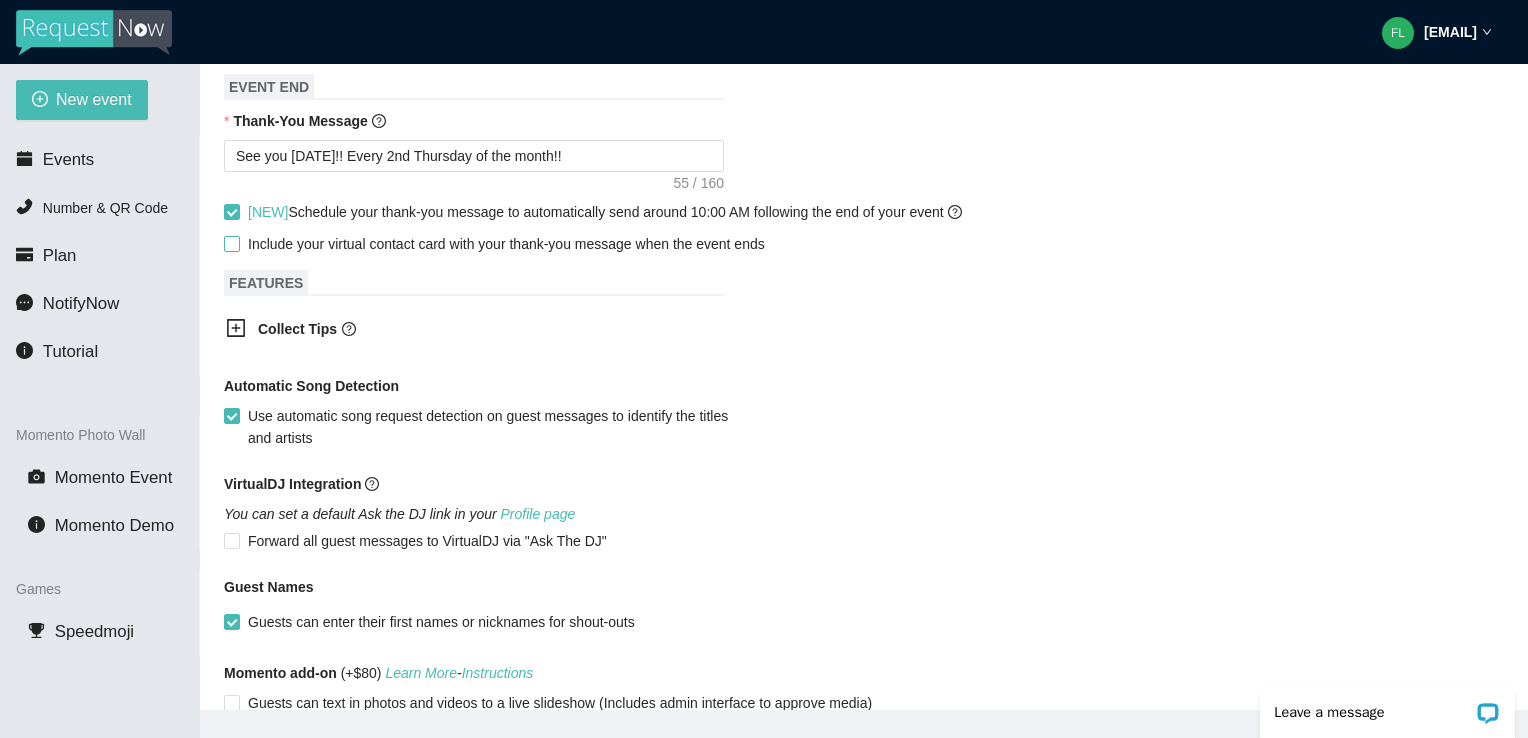 click on "Include your virtual contact card with your thank-you message when the event ends" at bounding box center (231, 243) 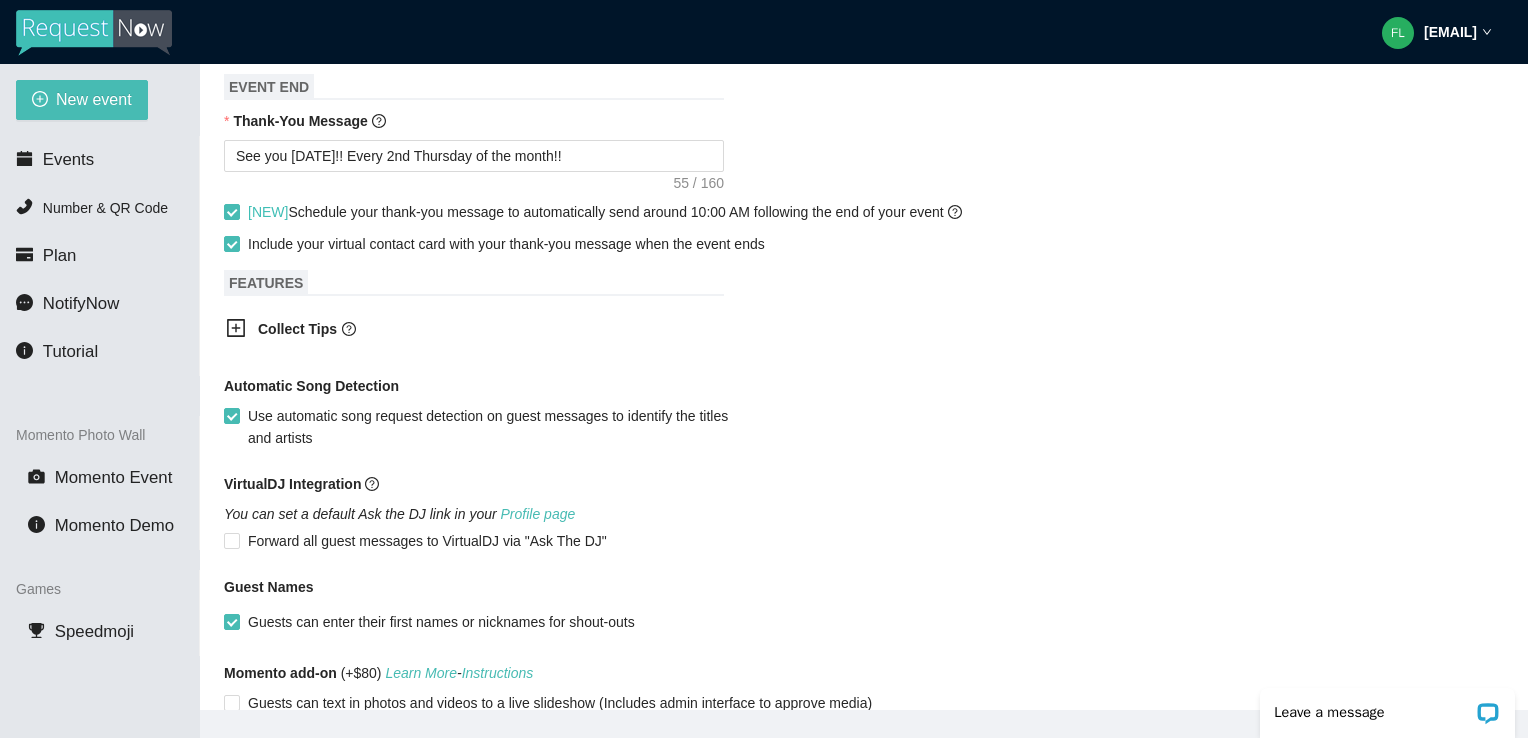 scroll, scrollTop: 878, scrollLeft: 0, axis: vertical 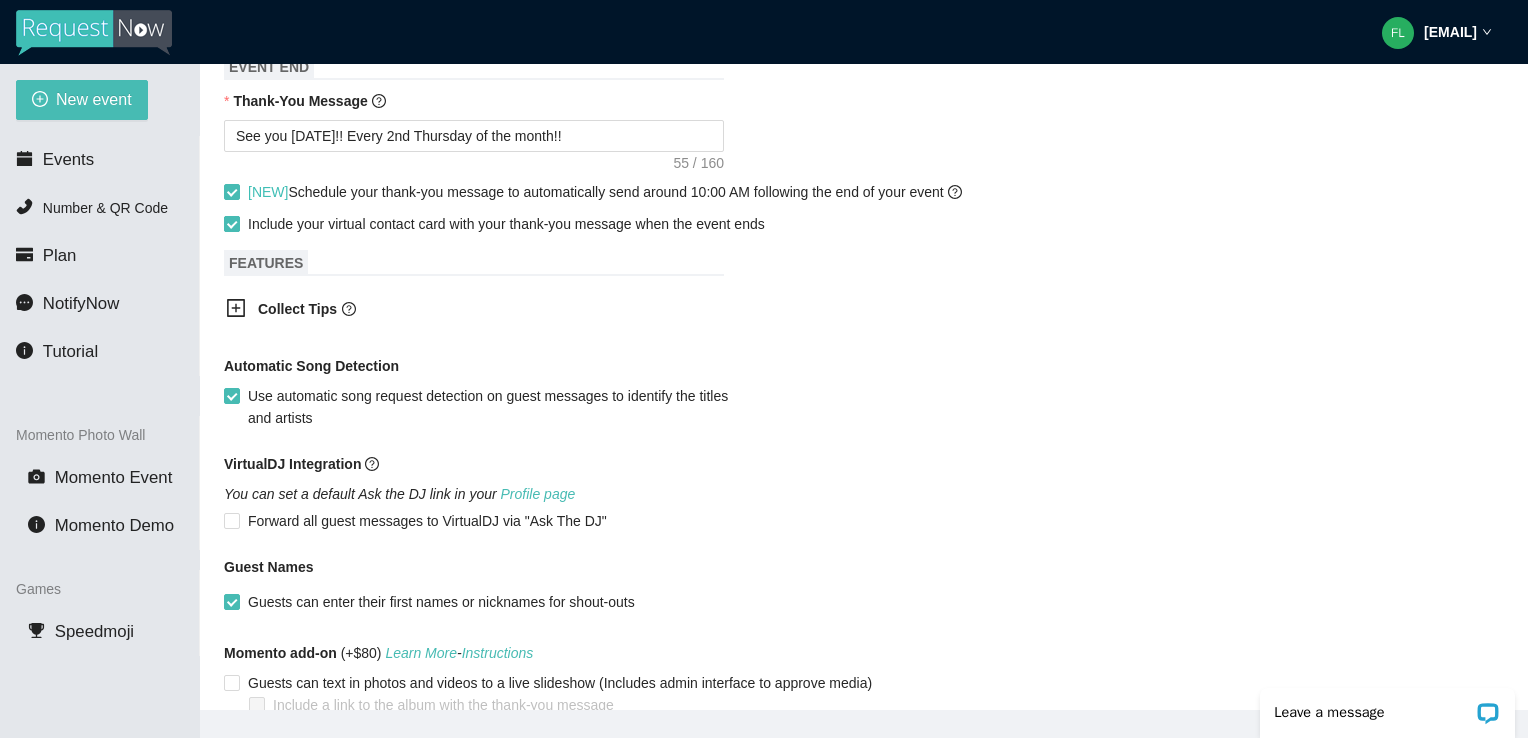 click on "Include your virtual contact card with your thank-you message when the event ends" at bounding box center [231, 223] 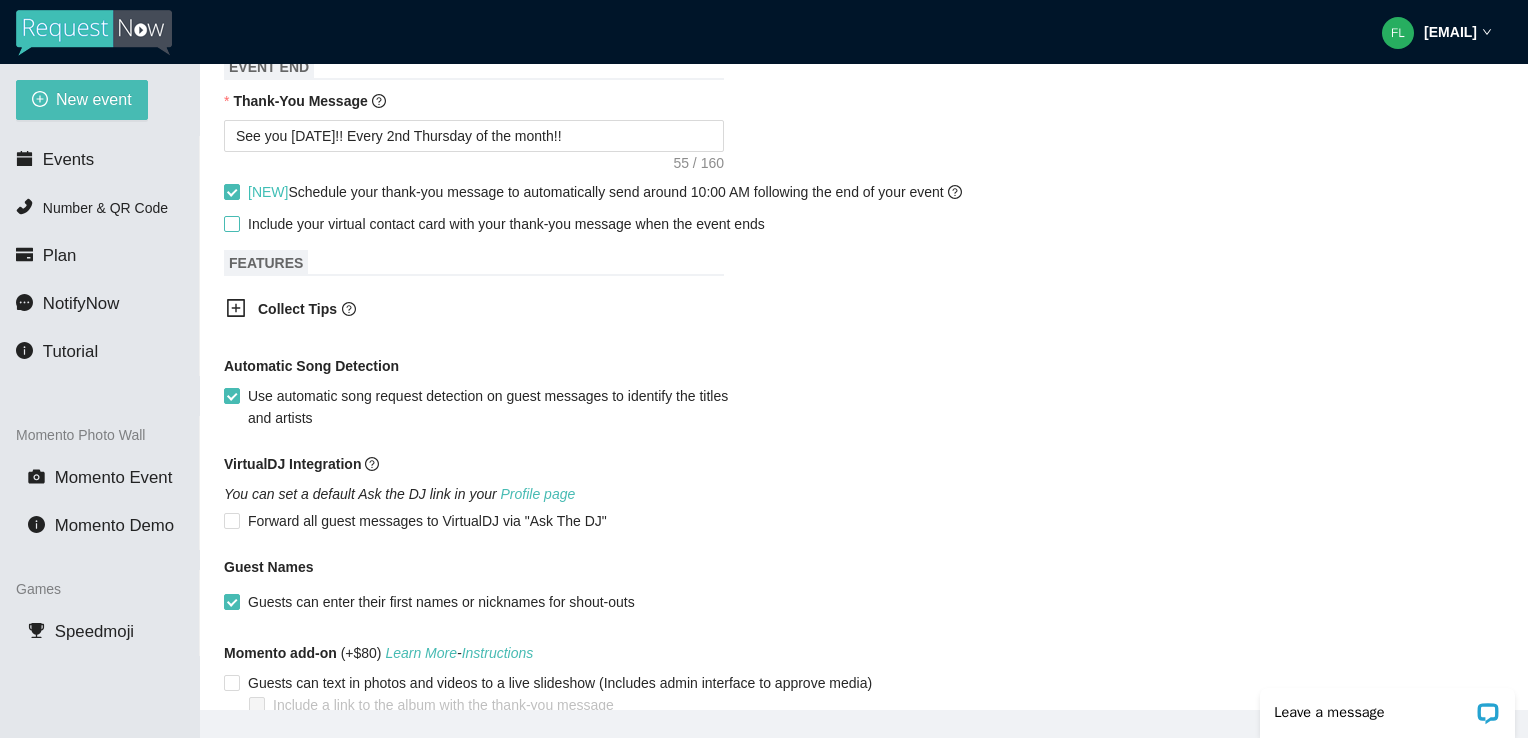 scroll, scrollTop: 984, scrollLeft: 0, axis: vertical 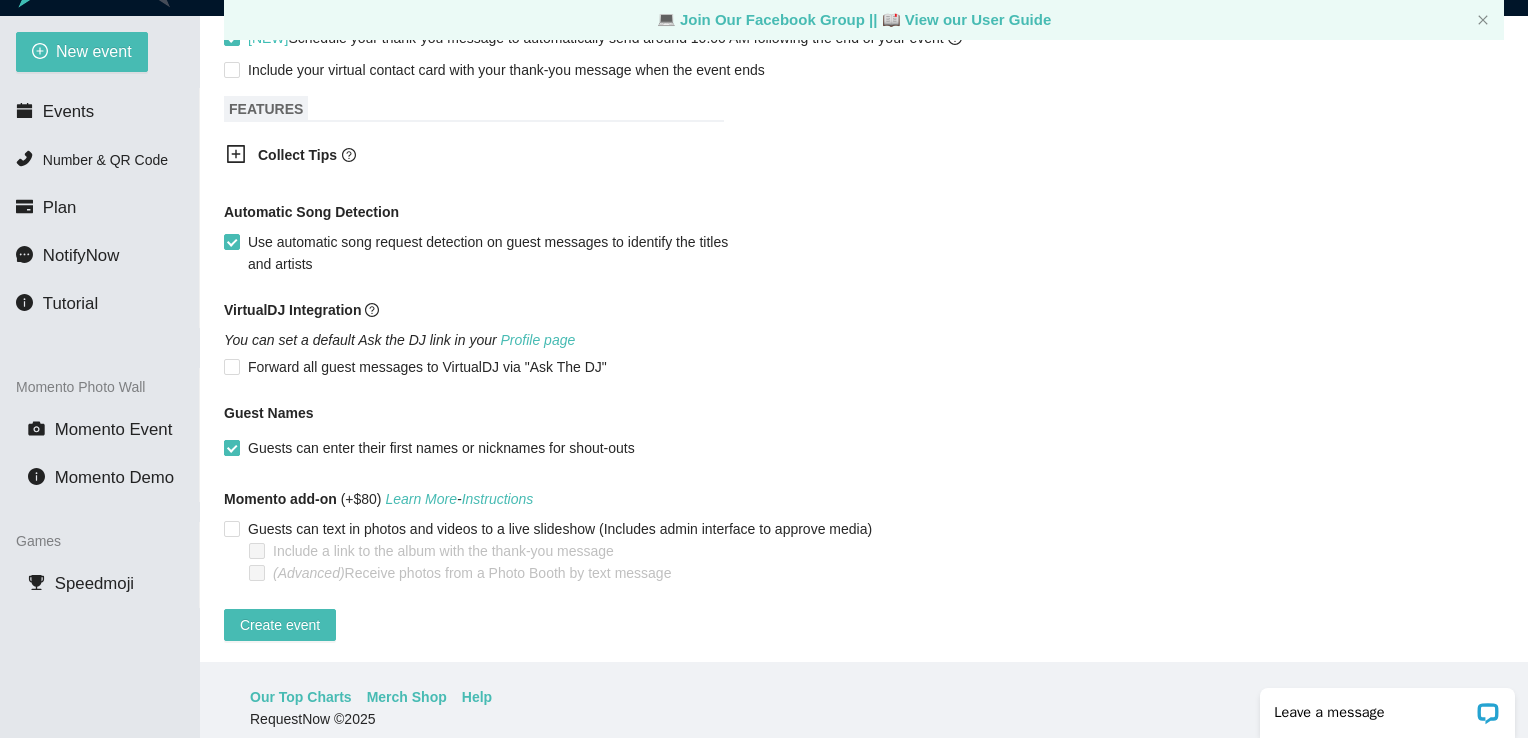 click on "Guests can enter their first names or nicknames for shout-outs" at bounding box center (231, 37) 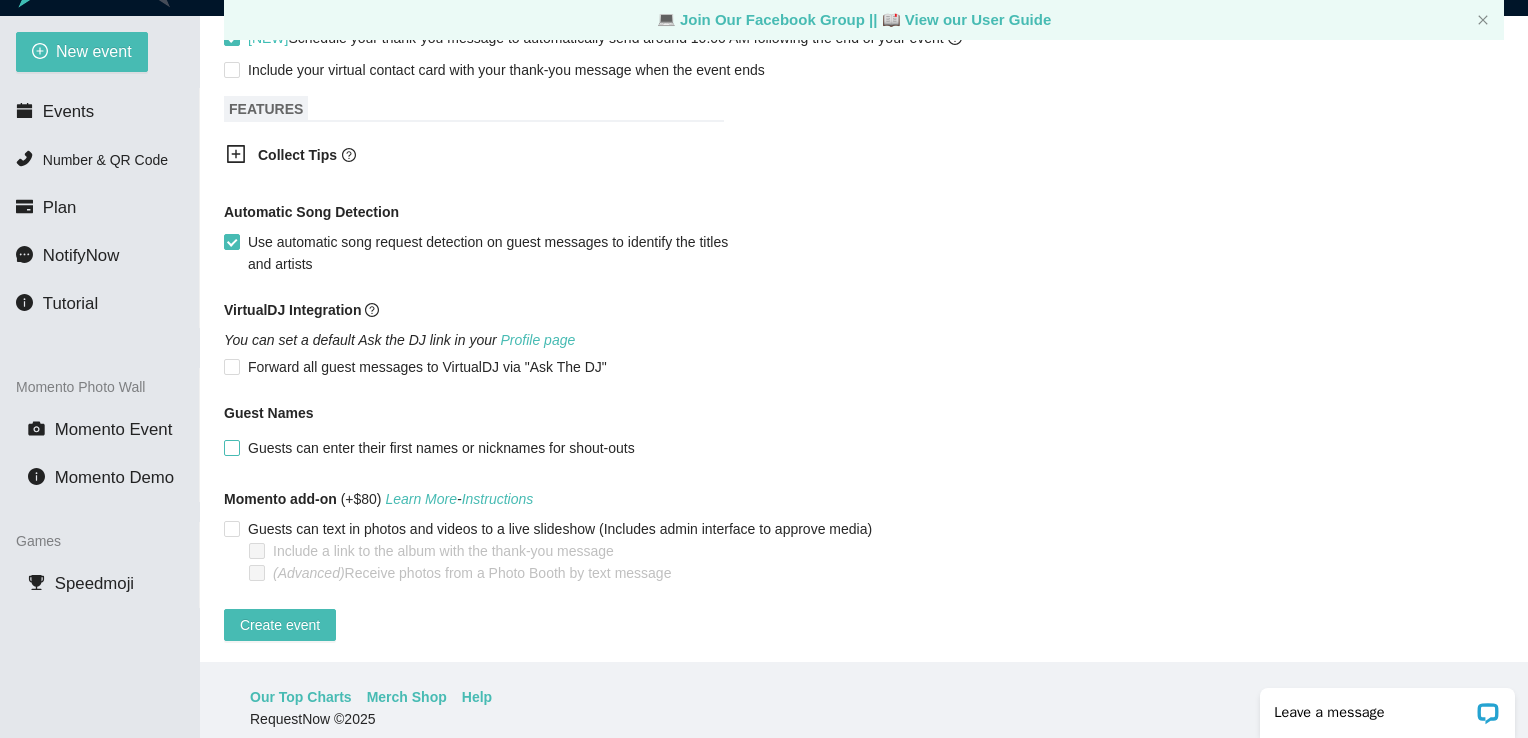 click on "Guests can enter their first names or nicknames for shout-outs" at bounding box center [231, 37] 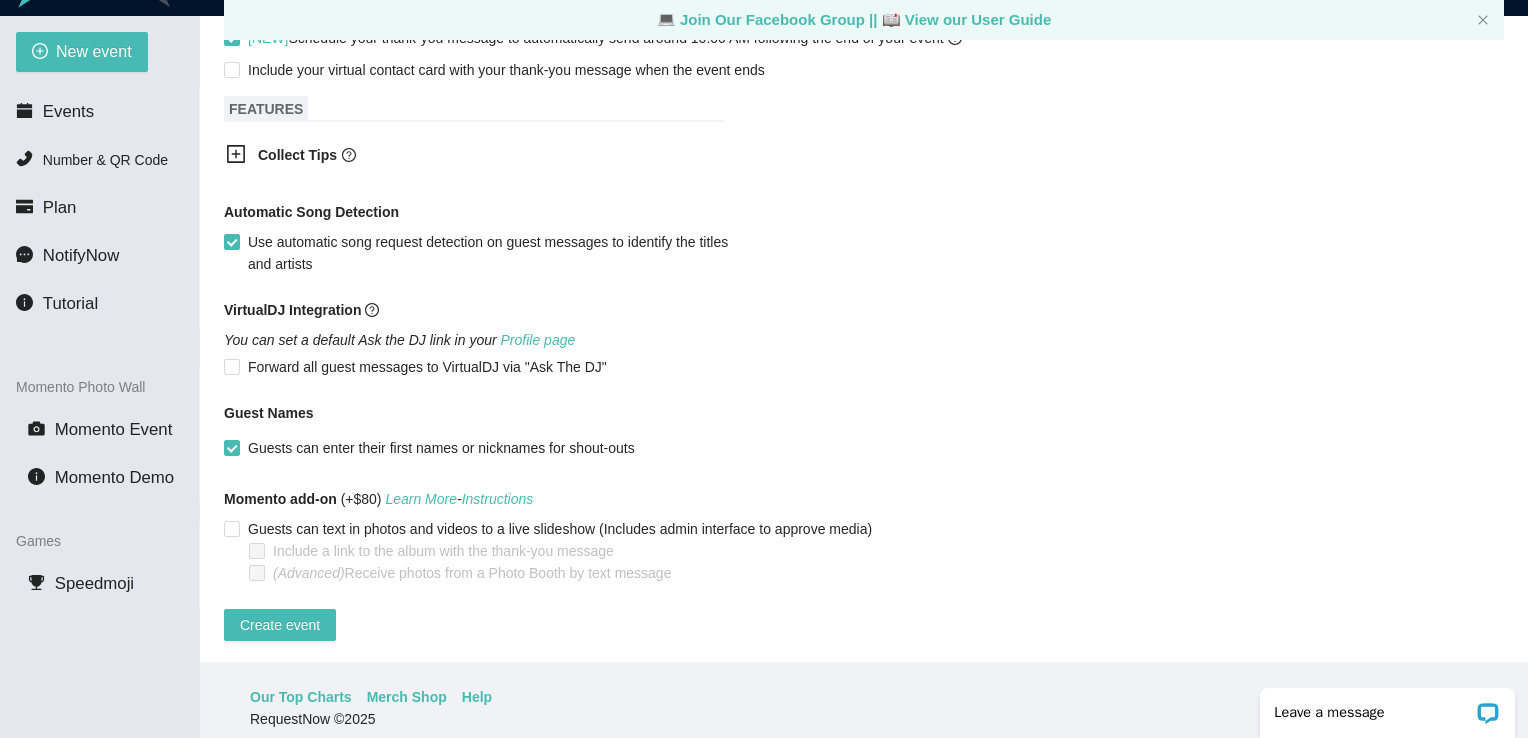 scroll, scrollTop: 64, scrollLeft: 0, axis: vertical 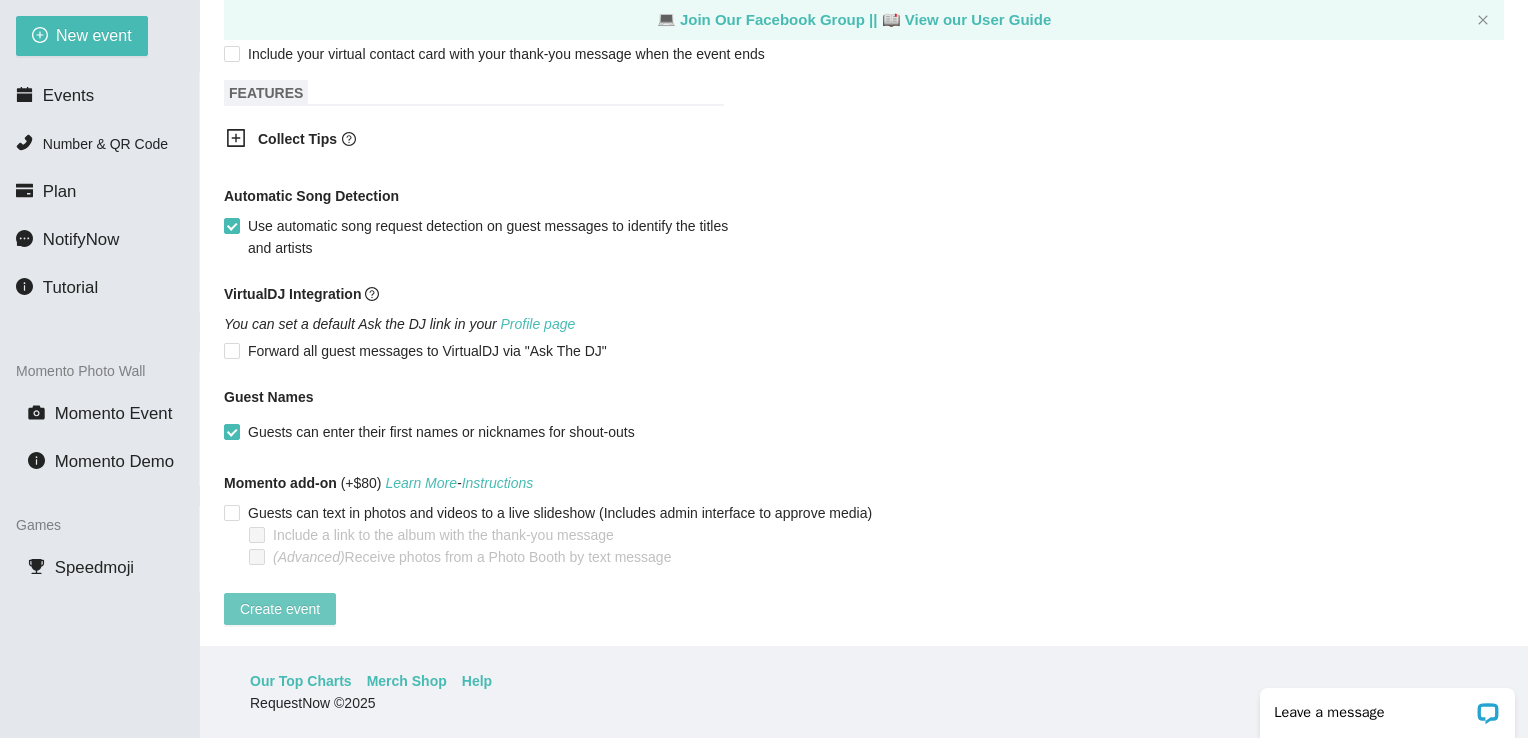 click on "Create event" at bounding box center [280, 609] 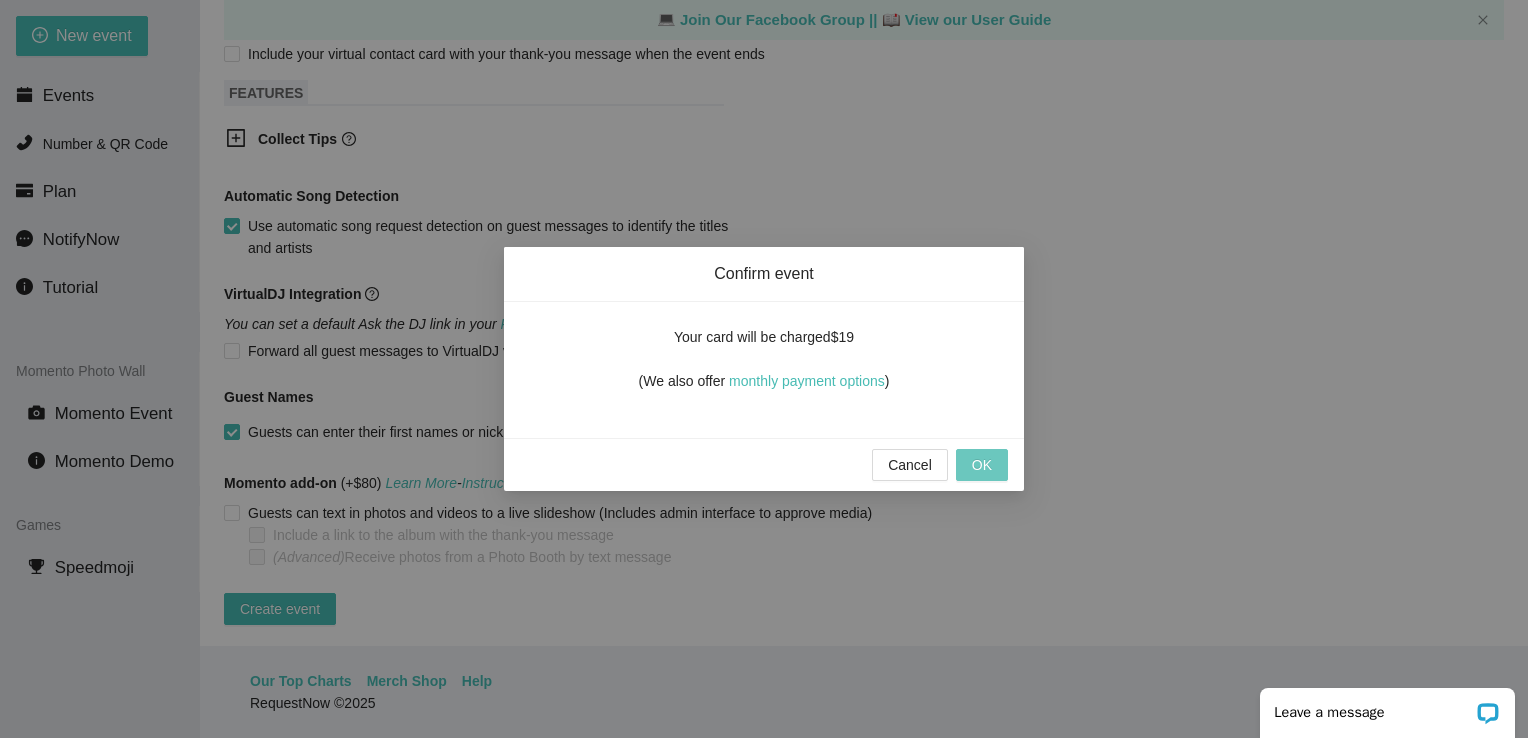 click on "OK" at bounding box center (982, 465) 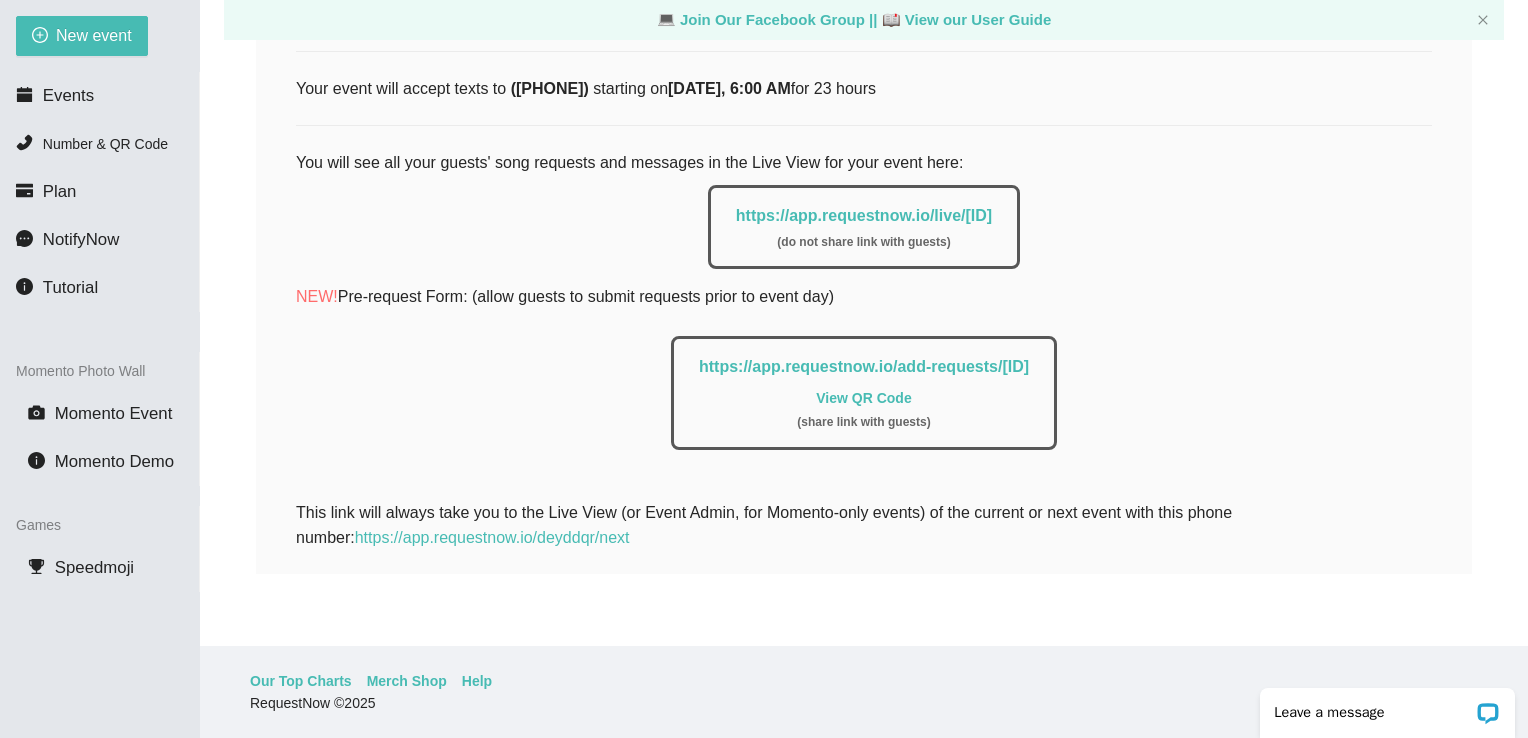 scroll, scrollTop: 430, scrollLeft: 0, axis: vertical 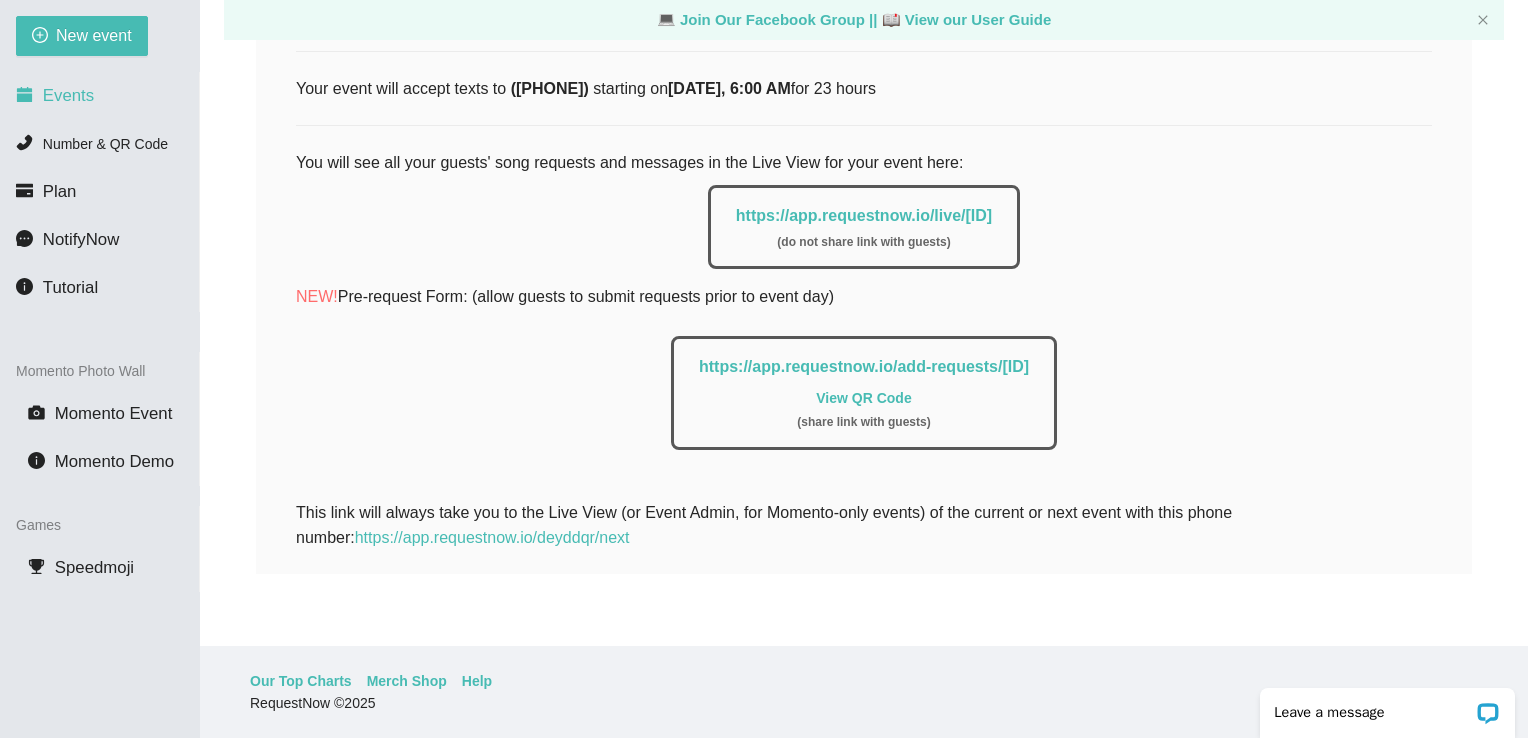 click on "Events" at bounding box center (99, 96) 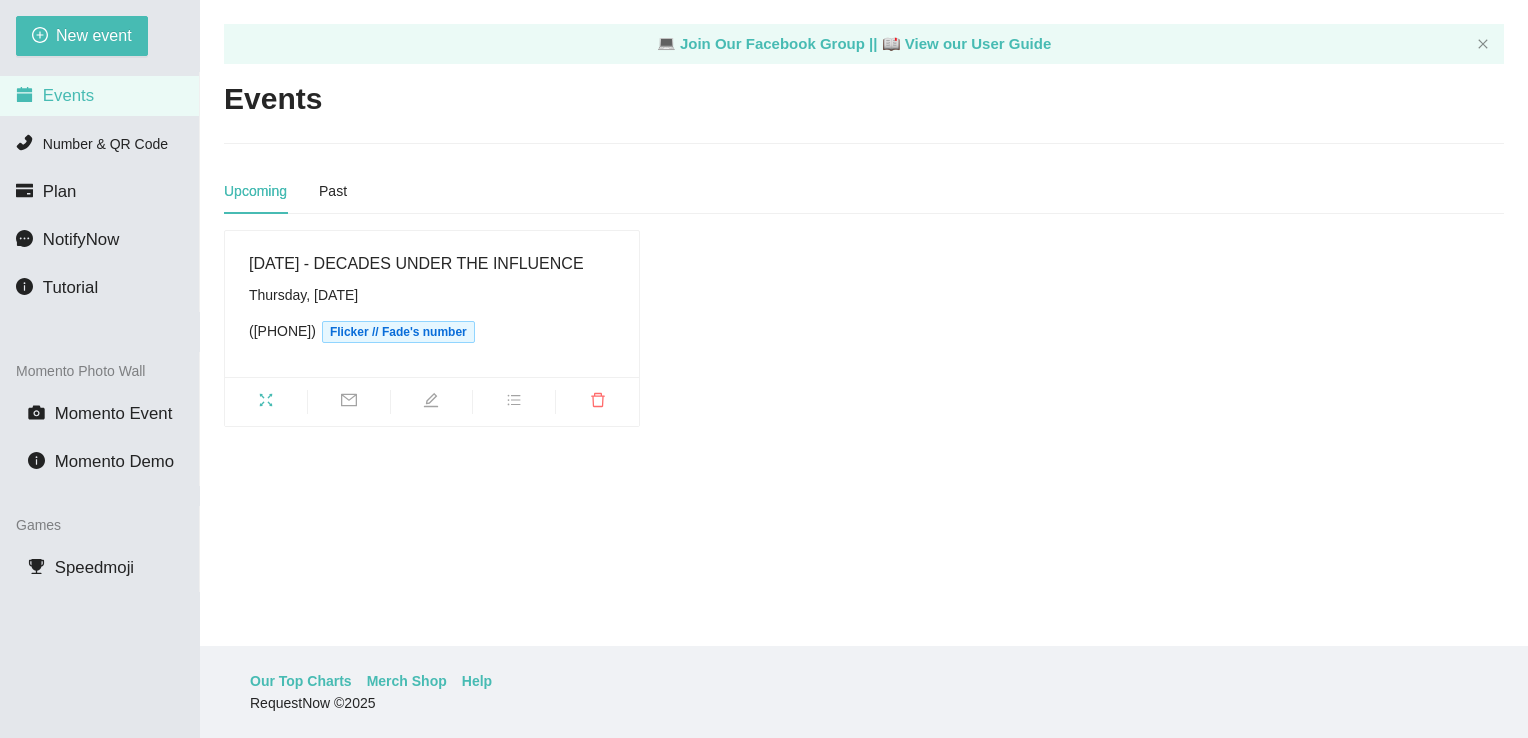 click on "[DATE] - DECADES UNDER THE INFLUENCE Thursday, [DATE] ([PHONE]) Flicker // Fade's number" at bounding box center [432, 304] 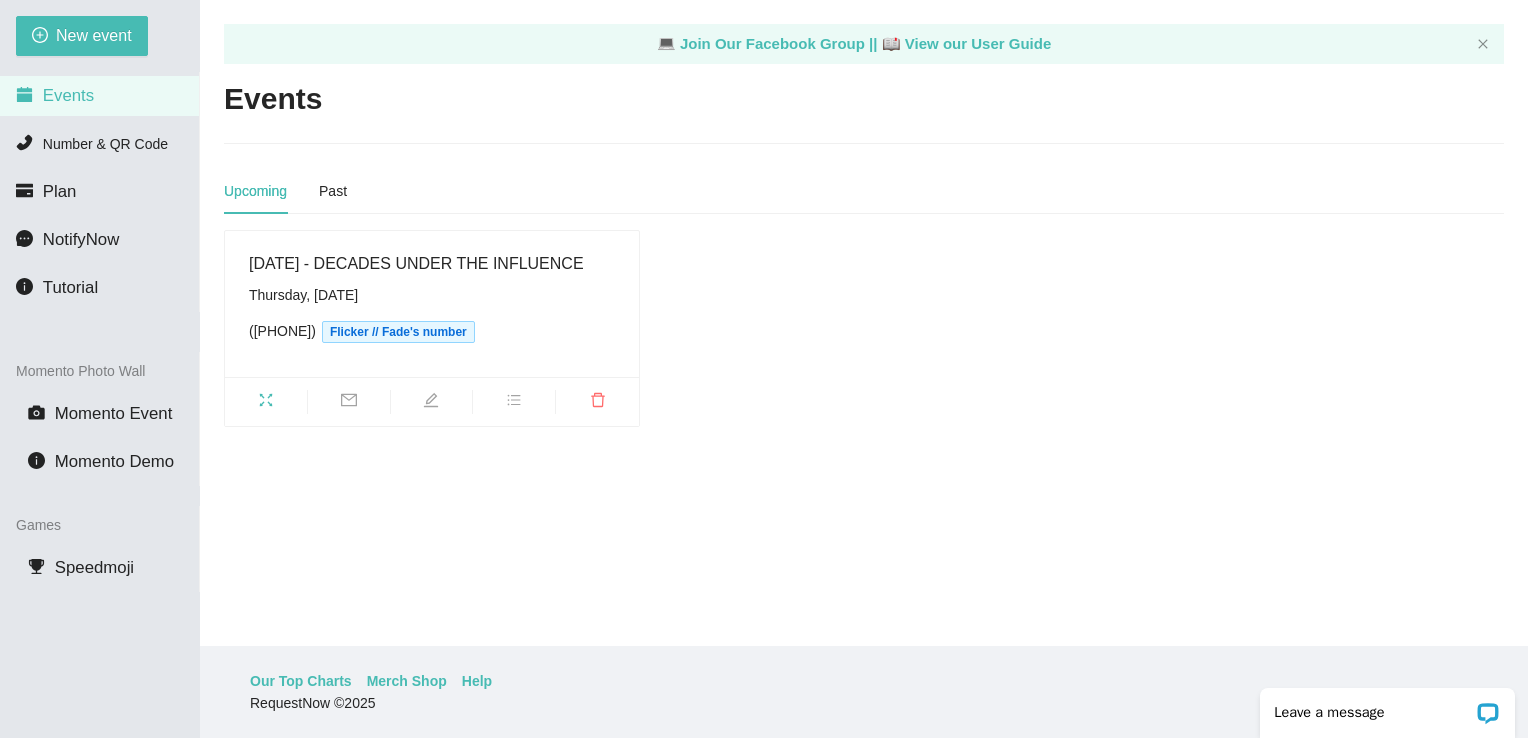scroll, scrollTop: 0, scrollLeft: 0, axis: both 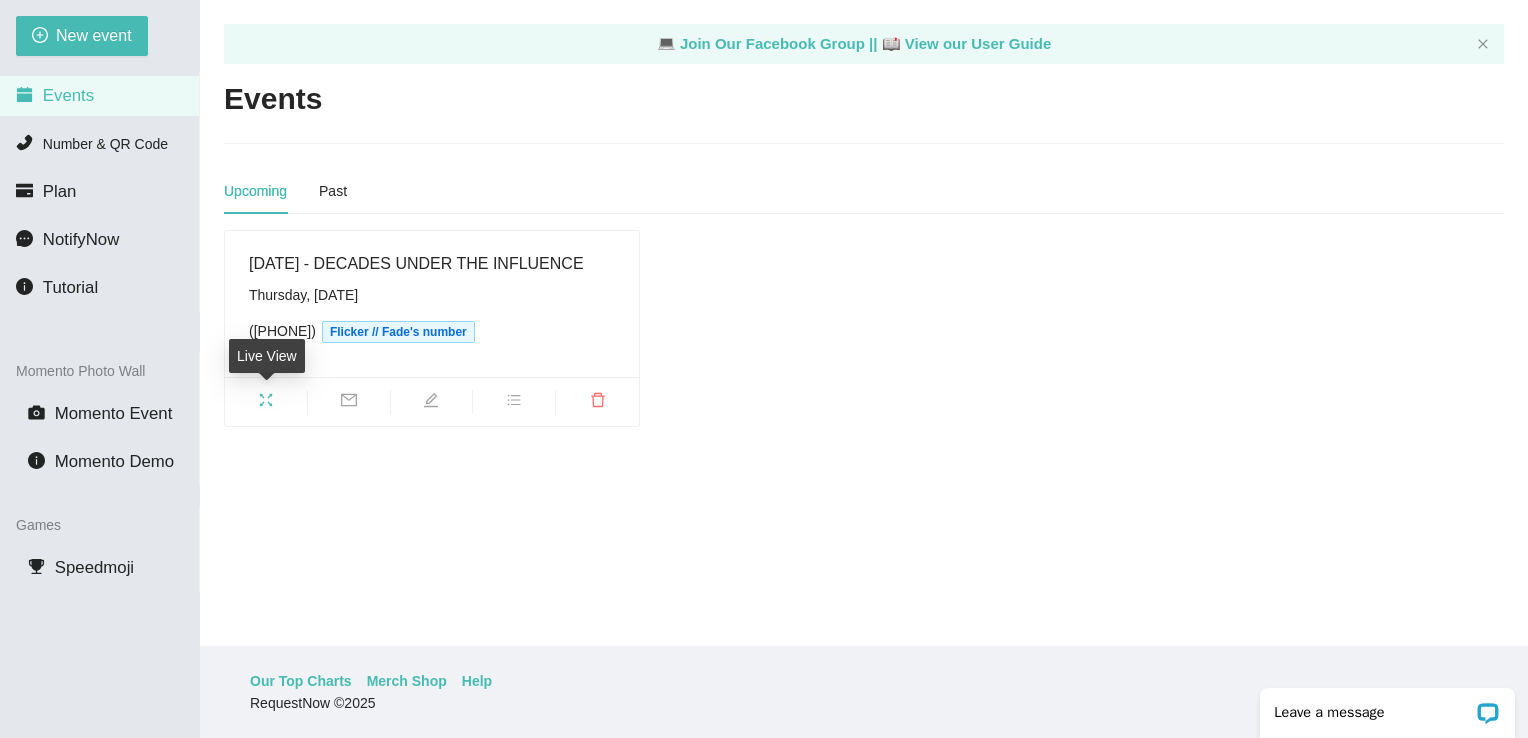 click at bounding box center [266, 400] 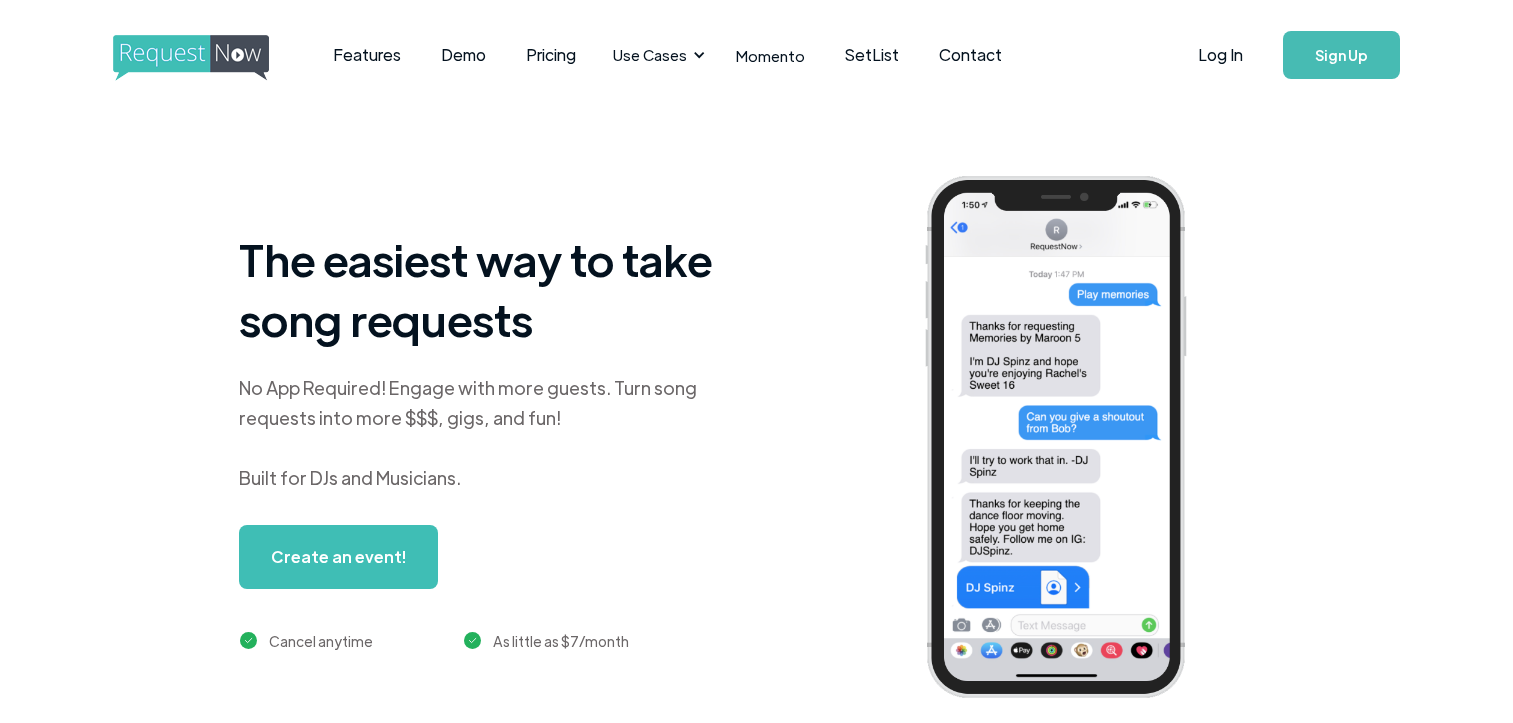 scroll, scrollTop: 0, scrollLeft: 0, axis: both 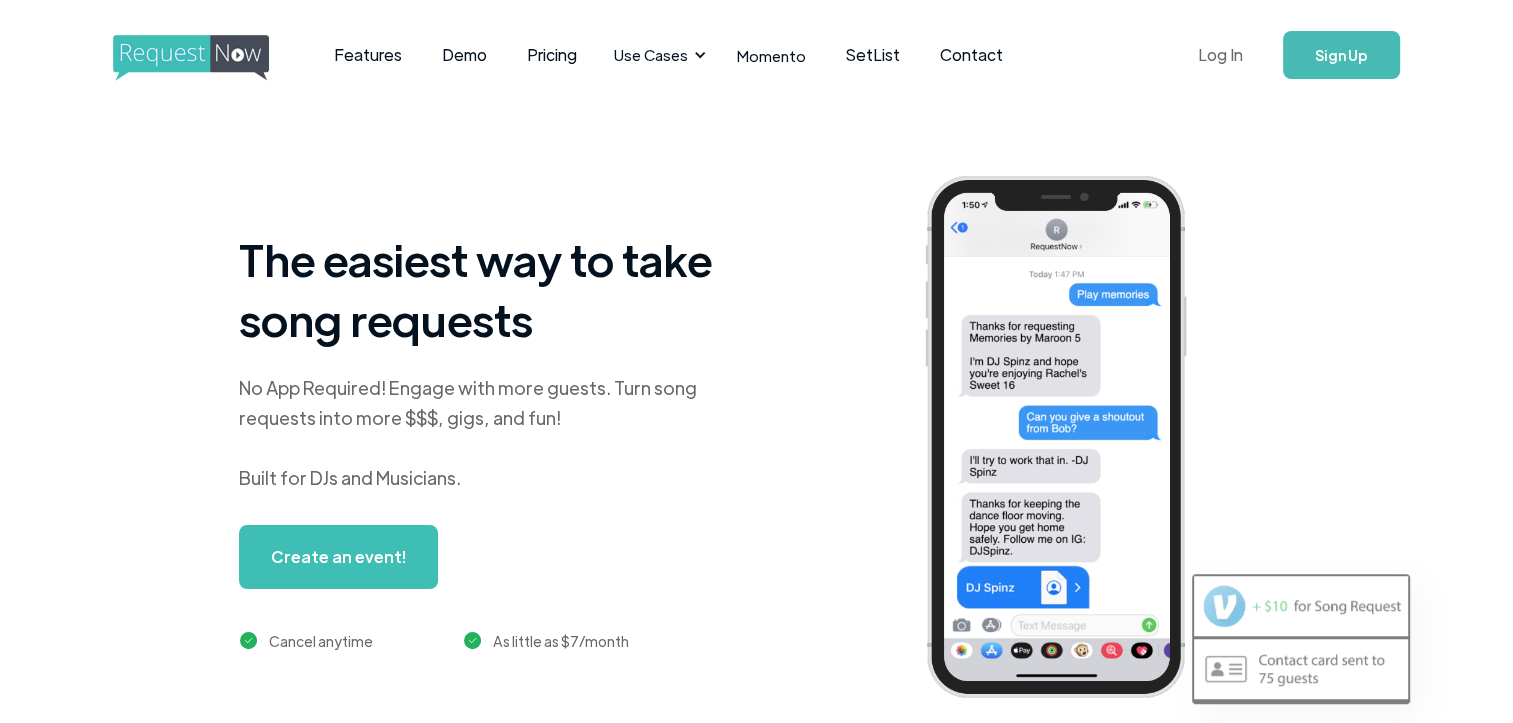 click on "Log In" at bounding box center (1220, 55) 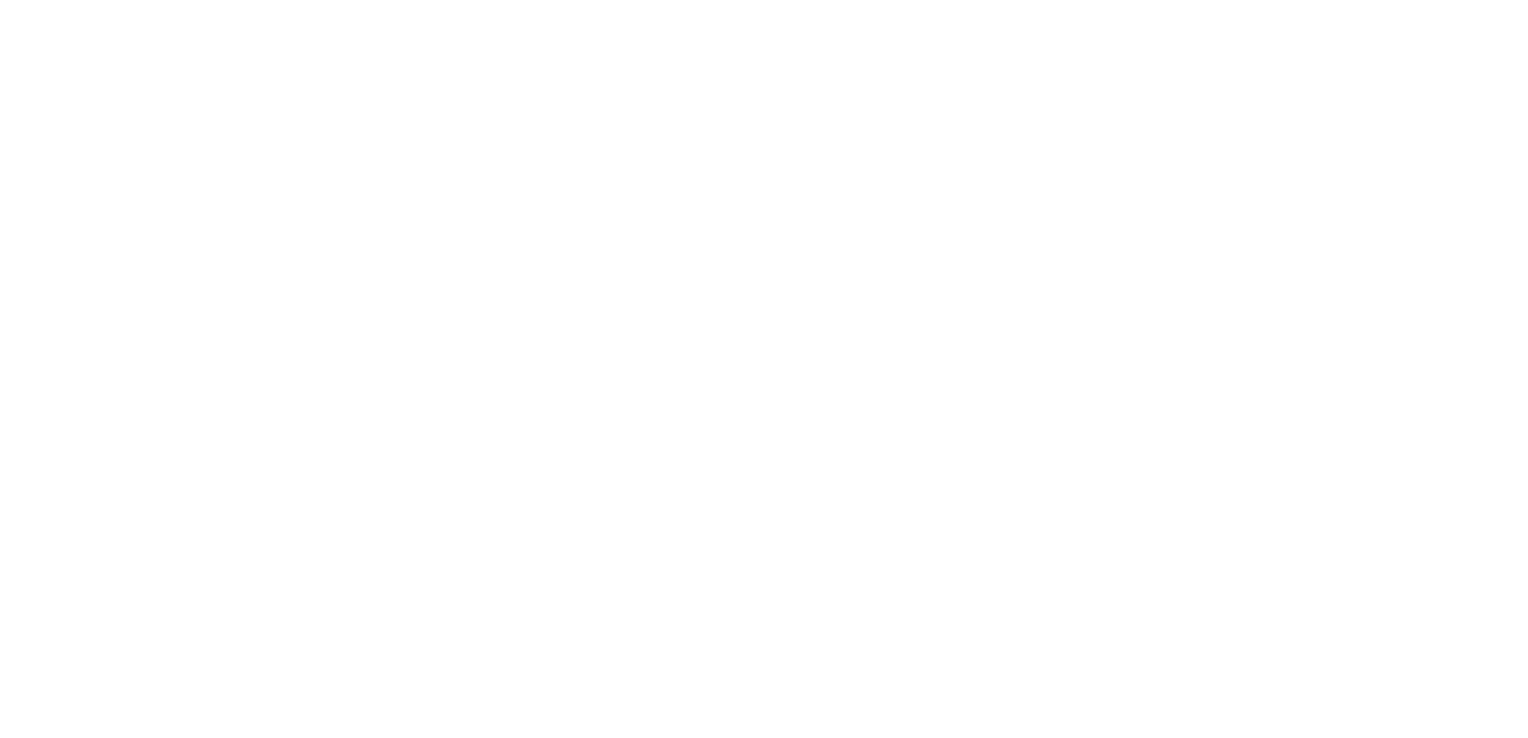 scroll, scrollTop: 0, scrollLeft: 0, axis: both 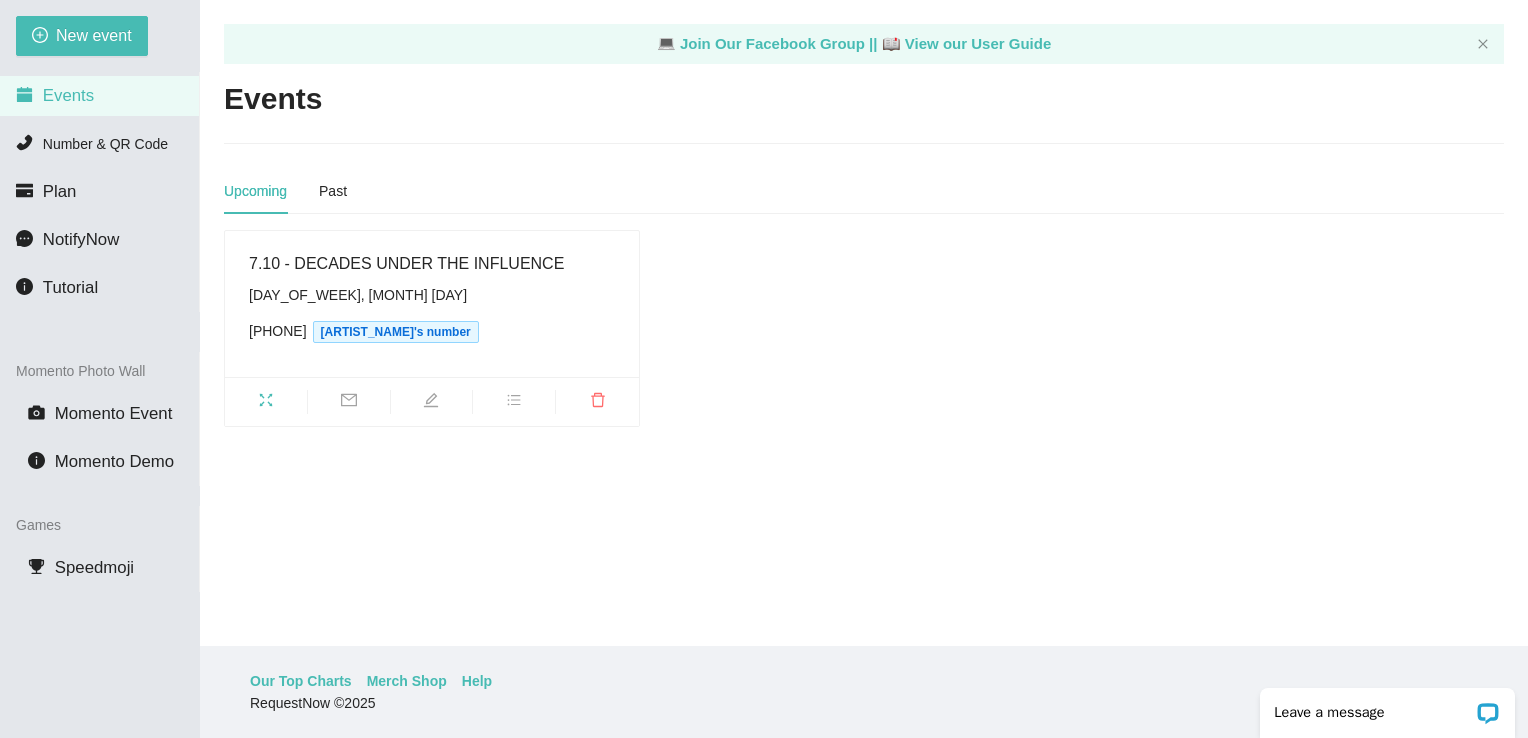 click on "7.10 - DECADES UNDER THE INFLUENCE" at bounding box center (432, 263) 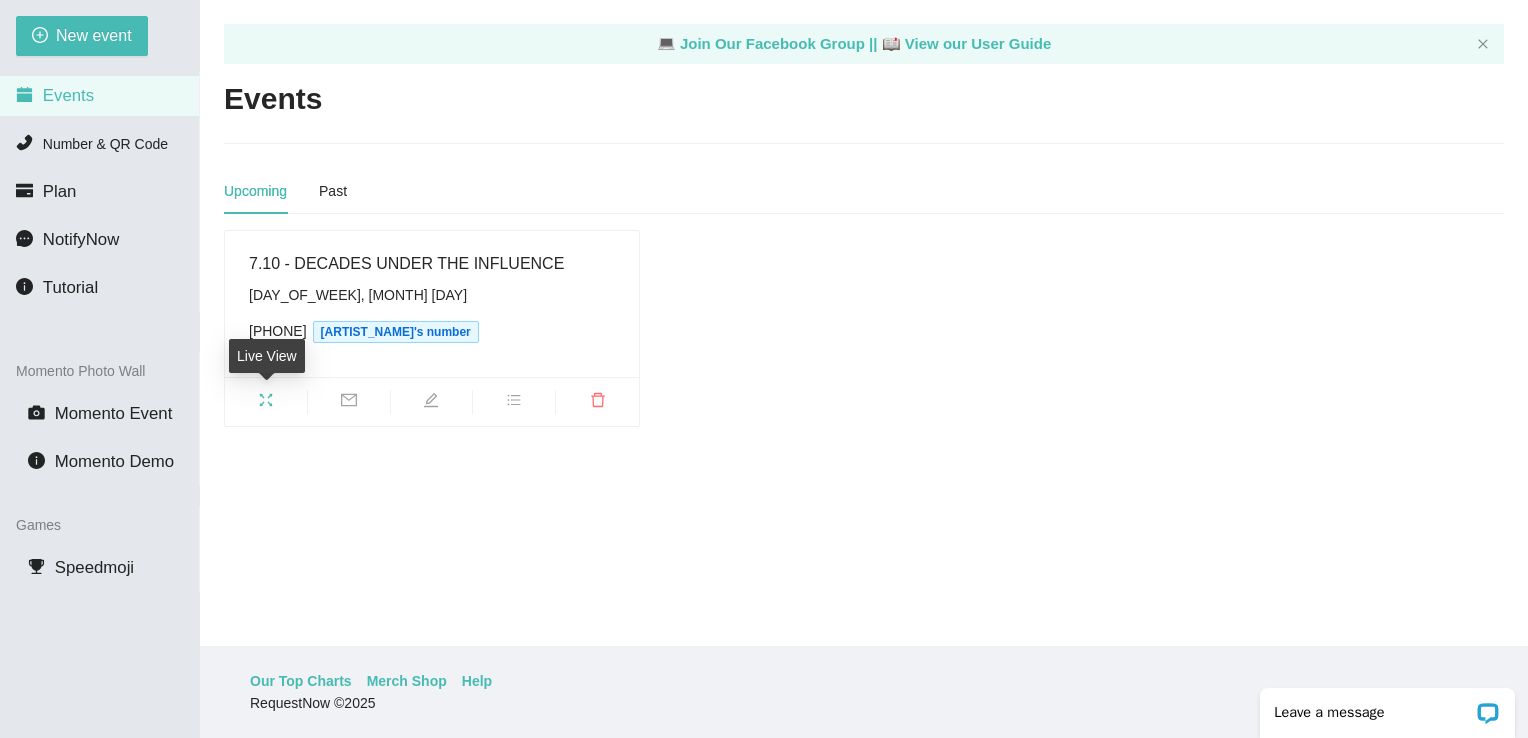 click at bounding box center [266, 400] 